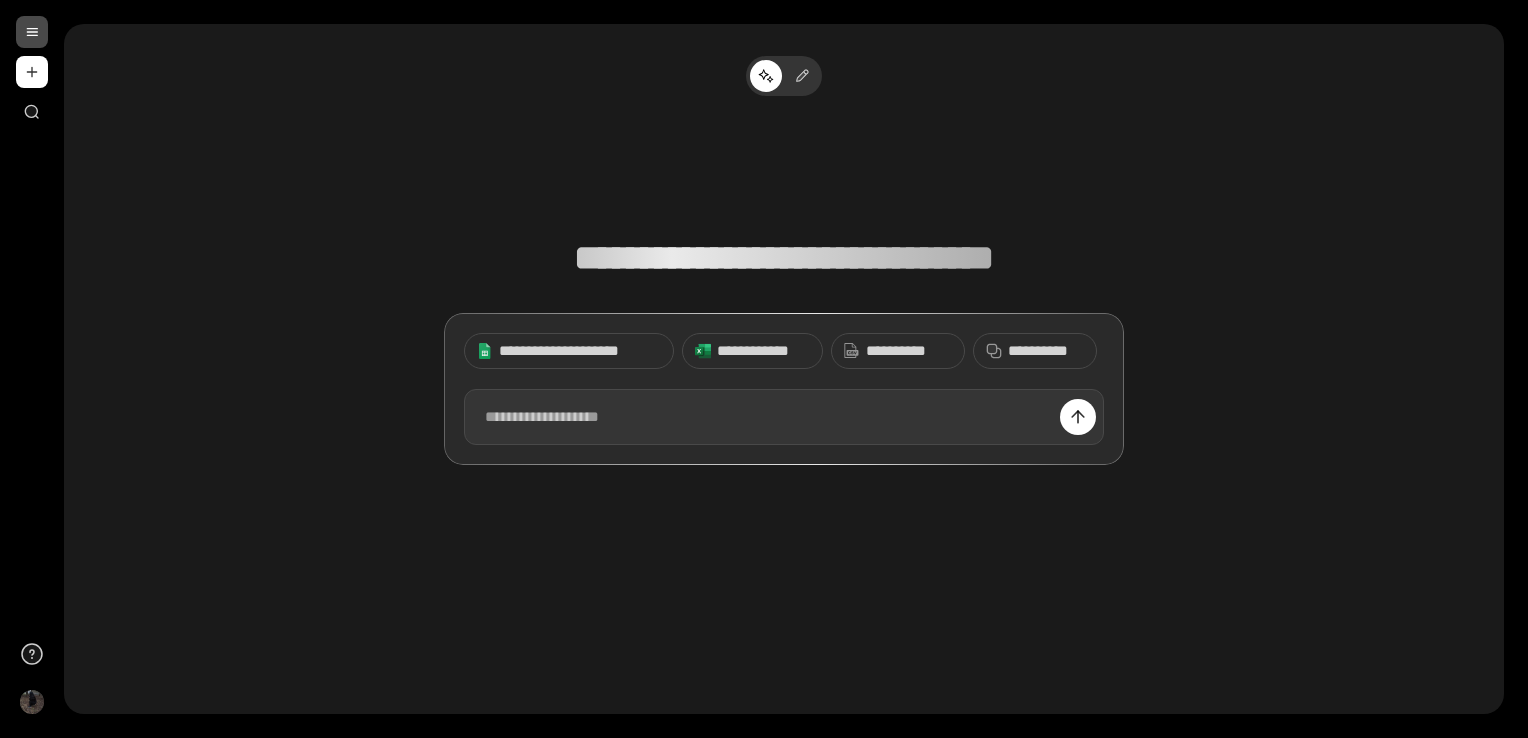 scroll, scrollTop: 0, scrollLeft: 0, axis: both 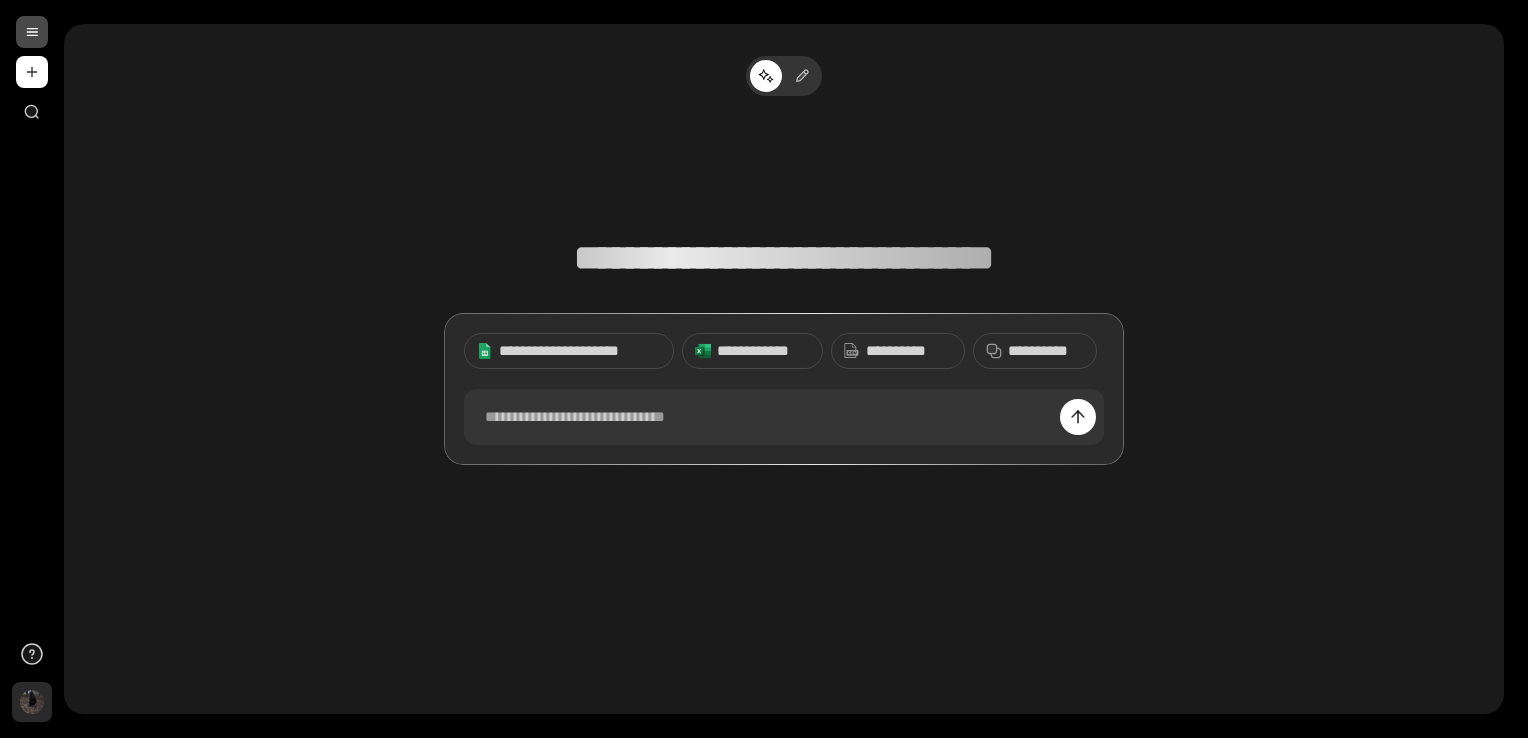 click on "**" at bounding box center (32, 702) 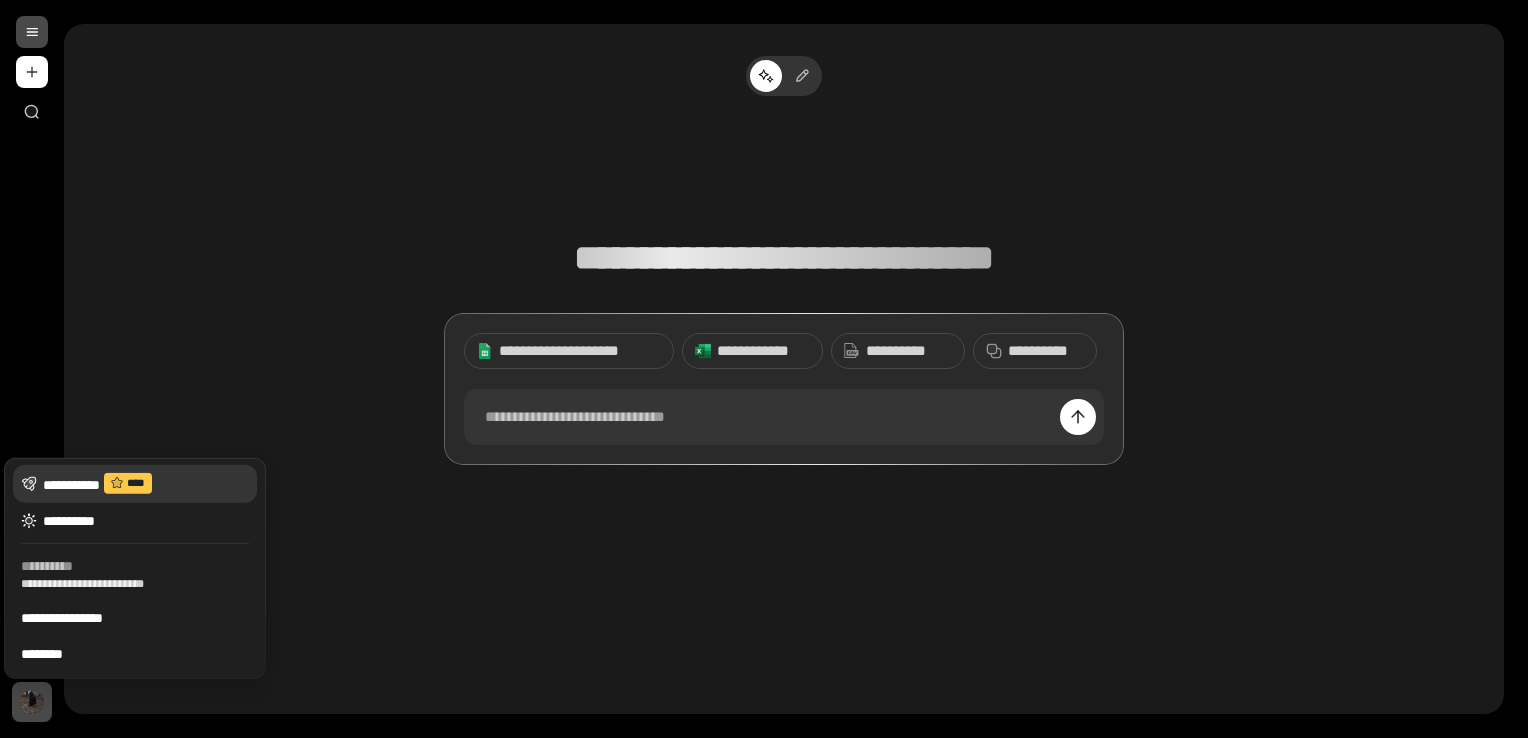 click 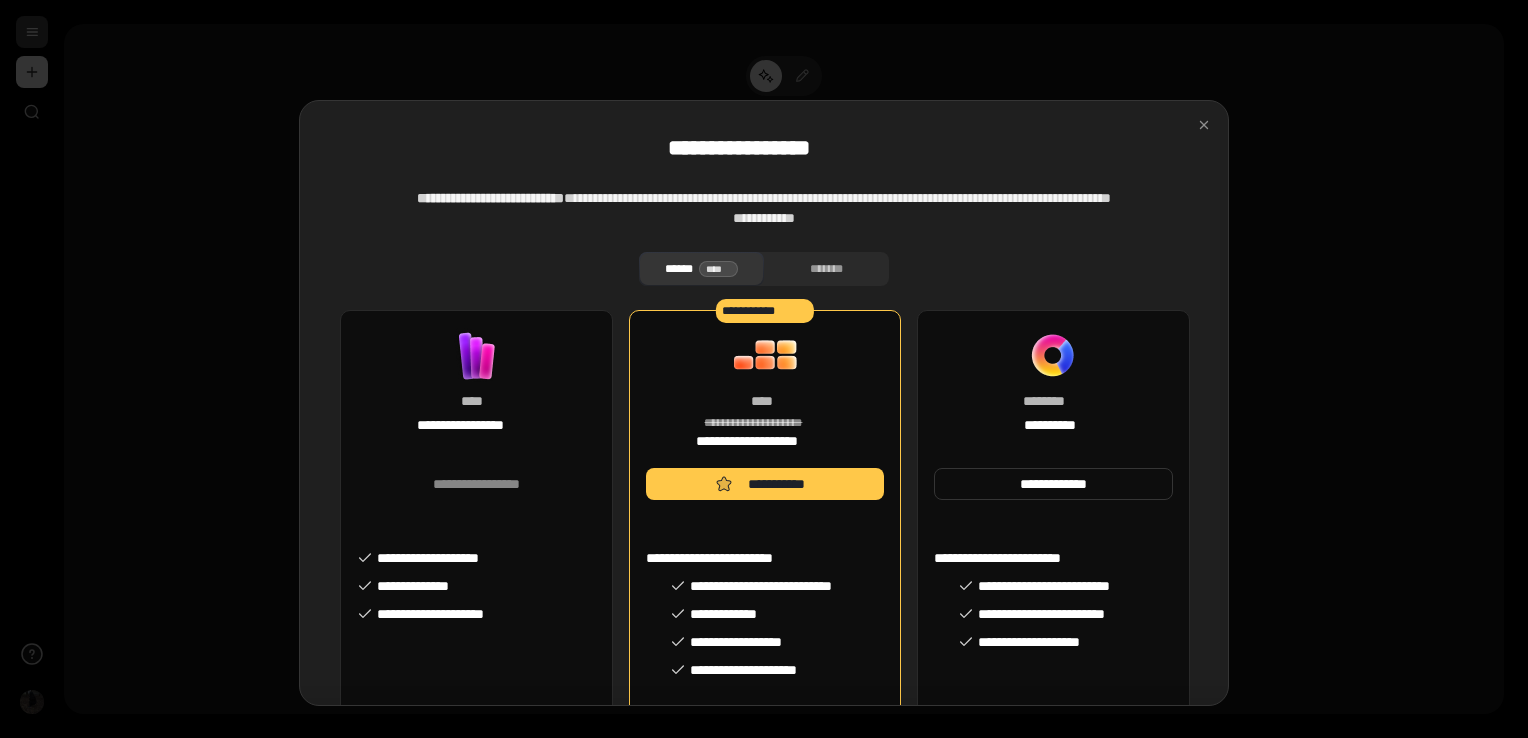 click on "**********" at bounding box center (765, 389) 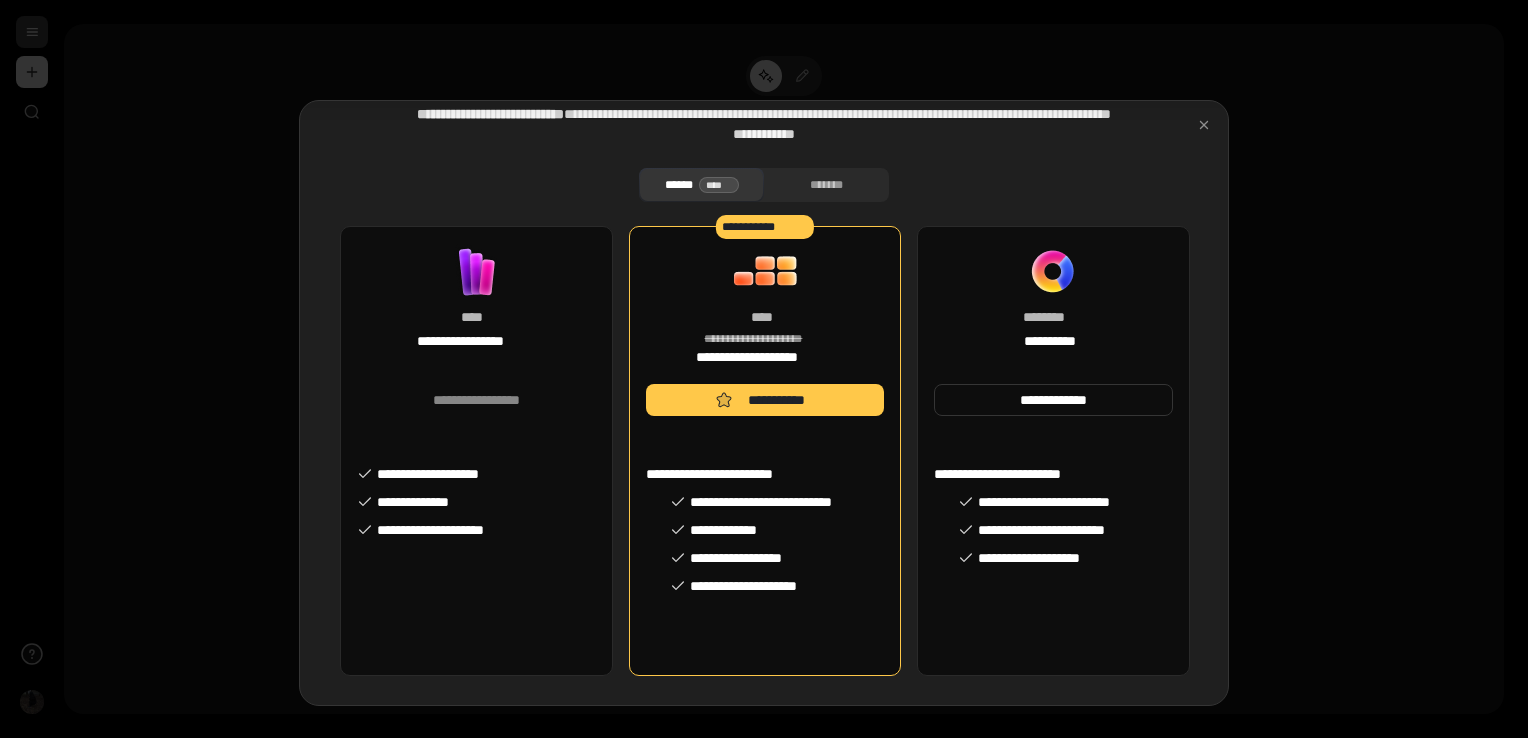 scroll, scrollTop: 86, scrollLeft: 0, axis: vertical 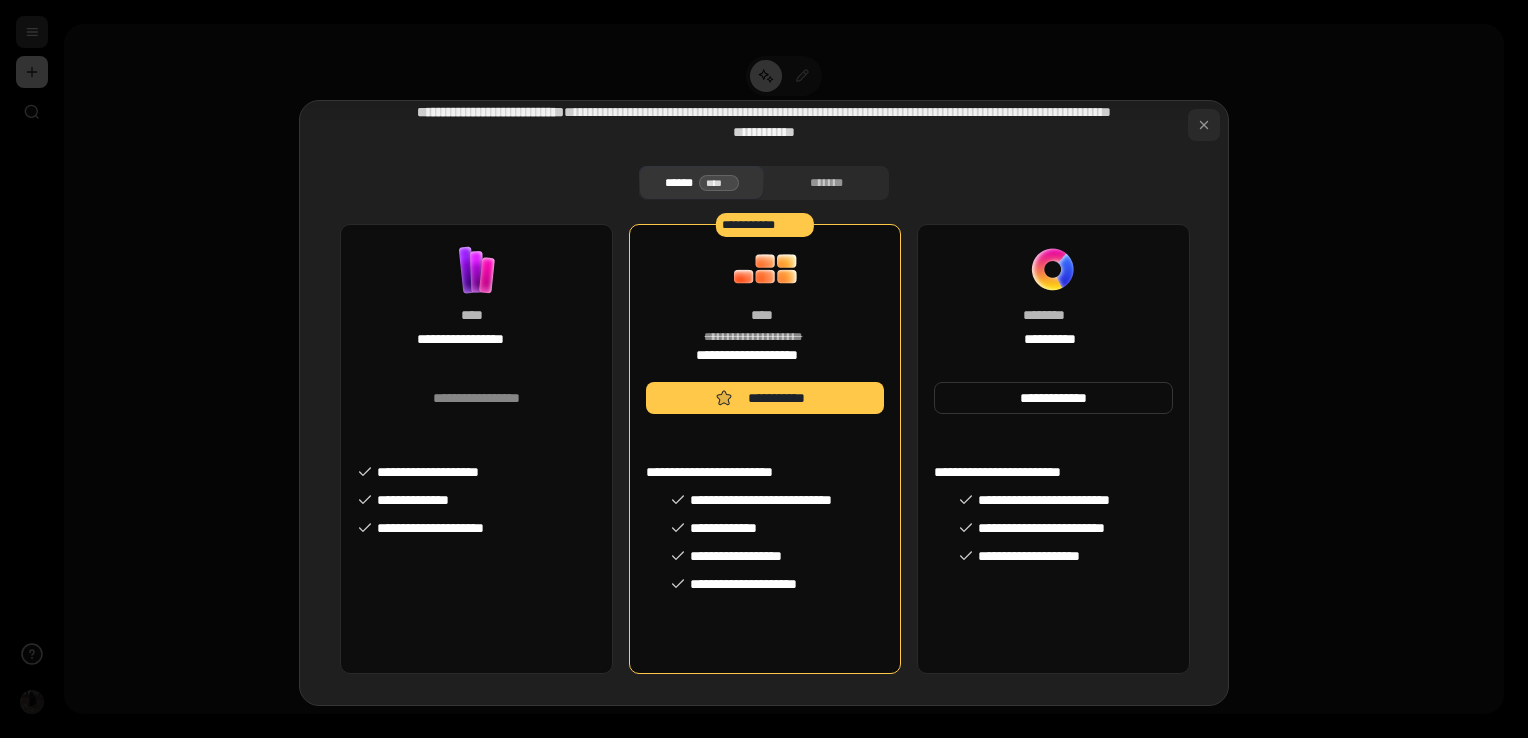 click at bounding box center (1204, 125) 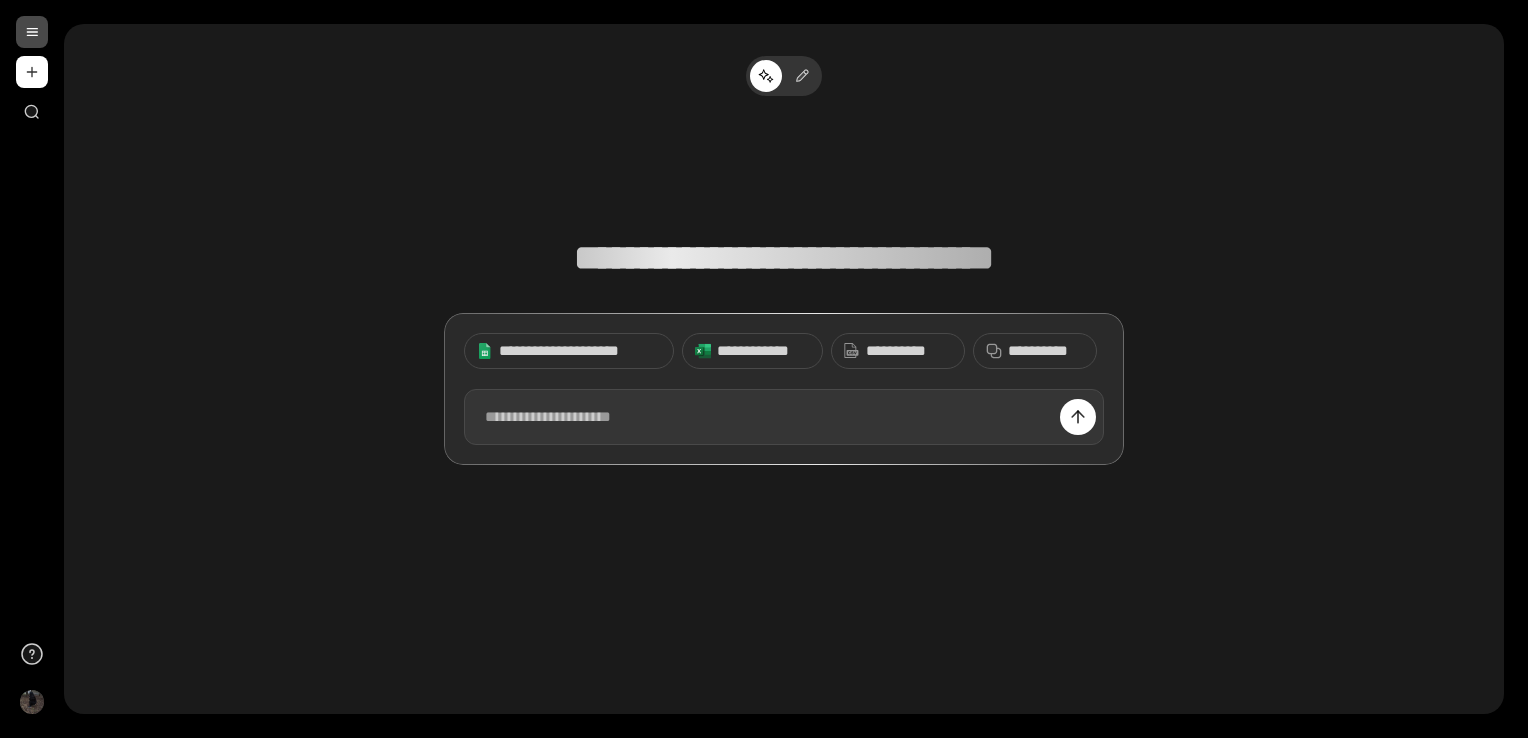drag, startPoint x: 627, startPoint y: 402, endPoint x: 532, endPoint y: 420, distance: 96.69022 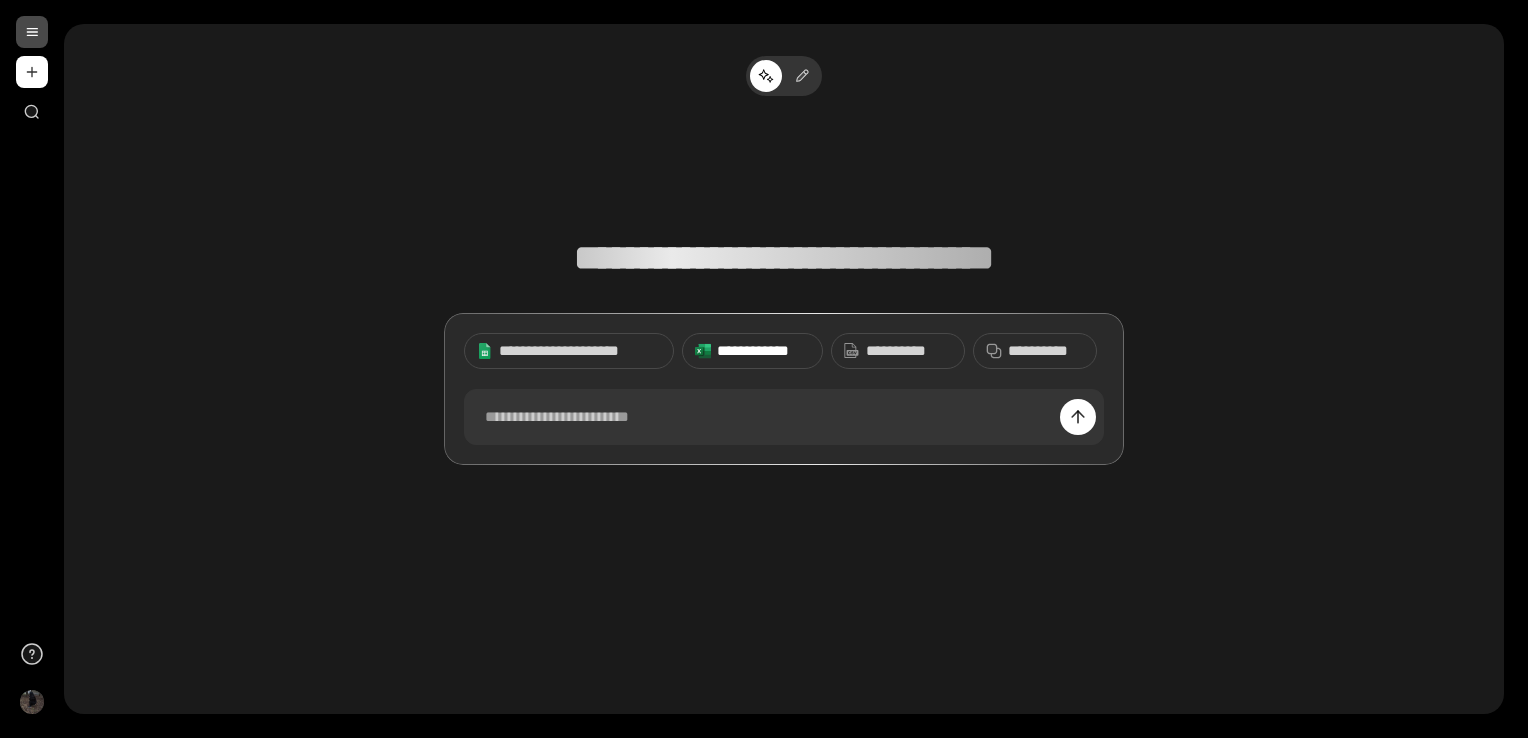 click on "**********" at bounding box center [763, 351] 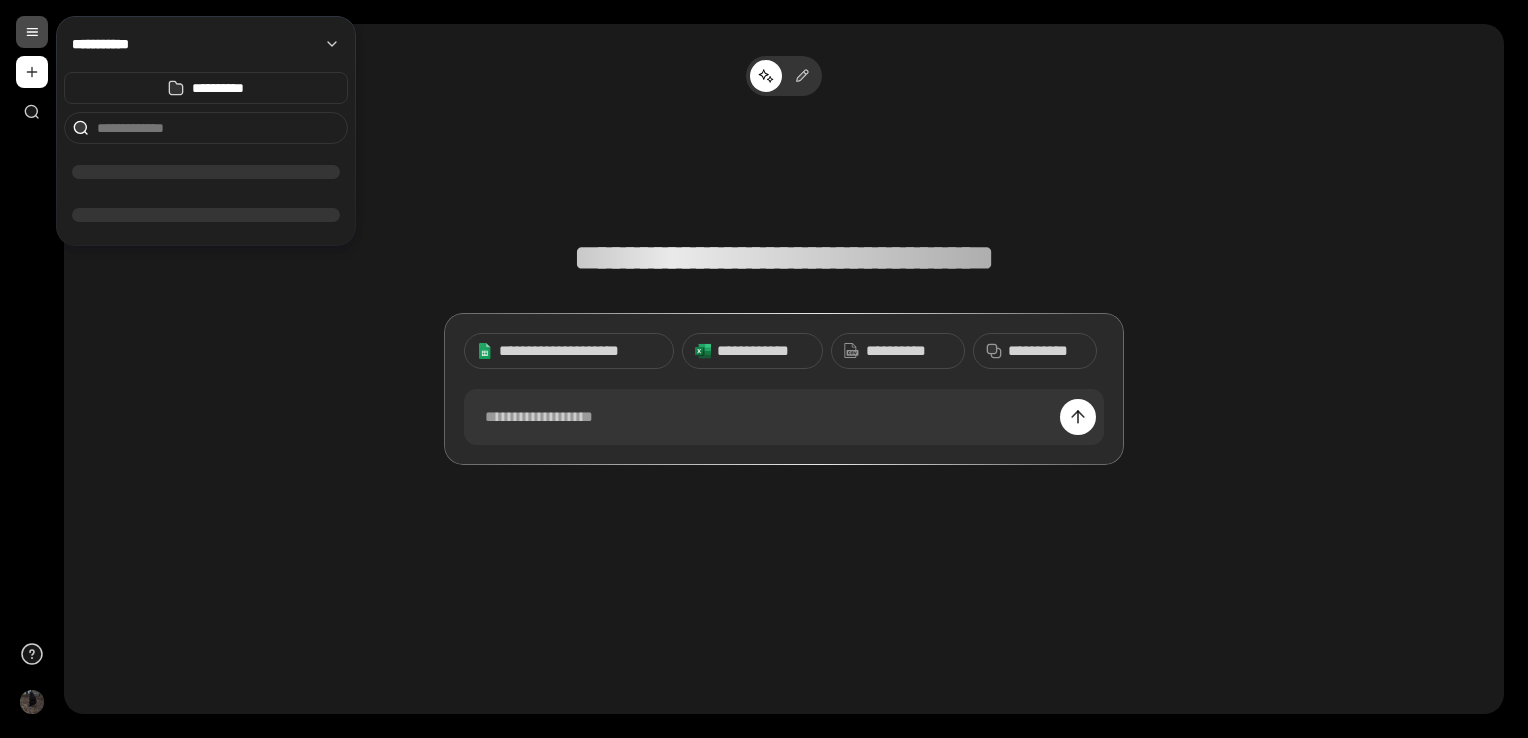 click at bounding box center [32, 32] 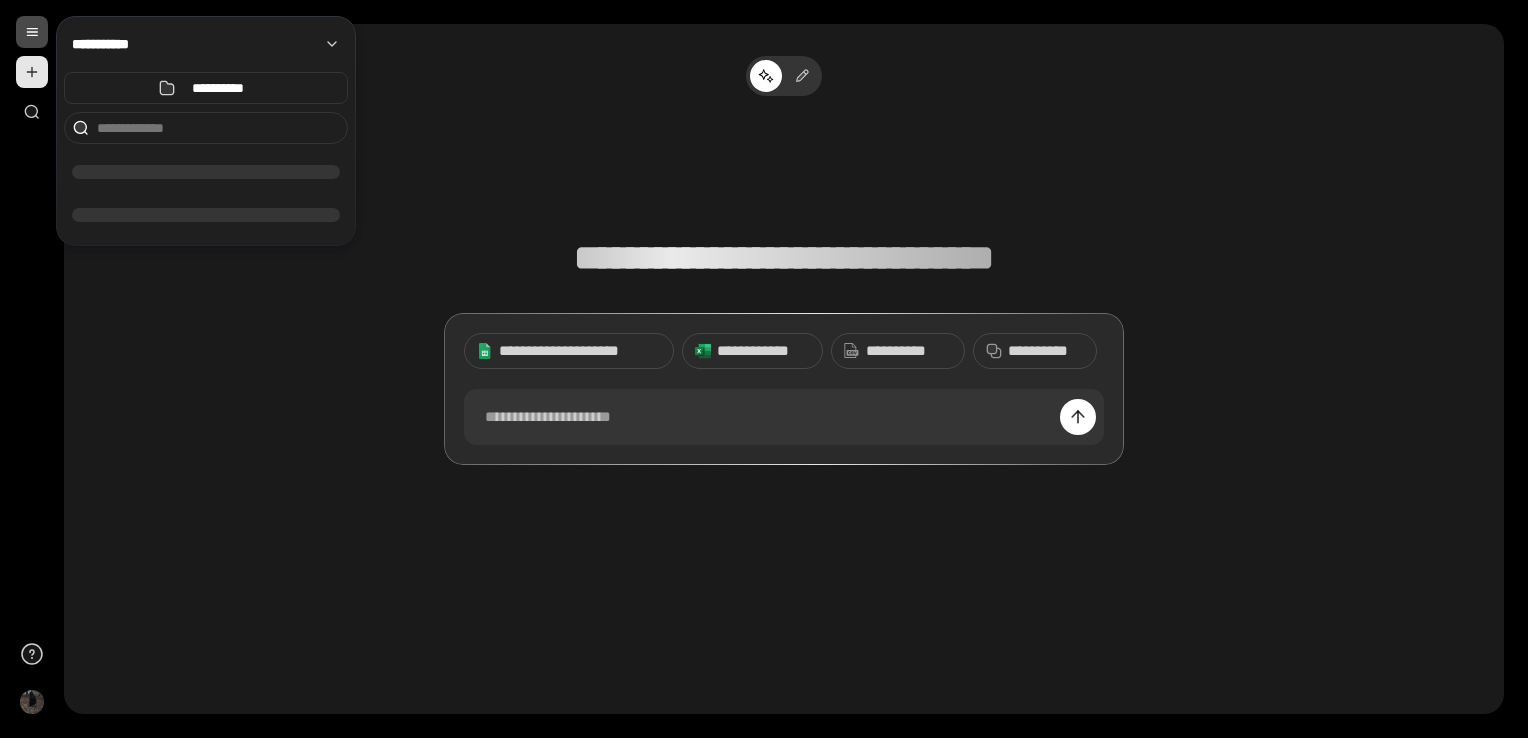 drag, startPoint x: 48, startPoint y: 79, endPoint x: 37, endPoint y: 81, distance: 11.18034 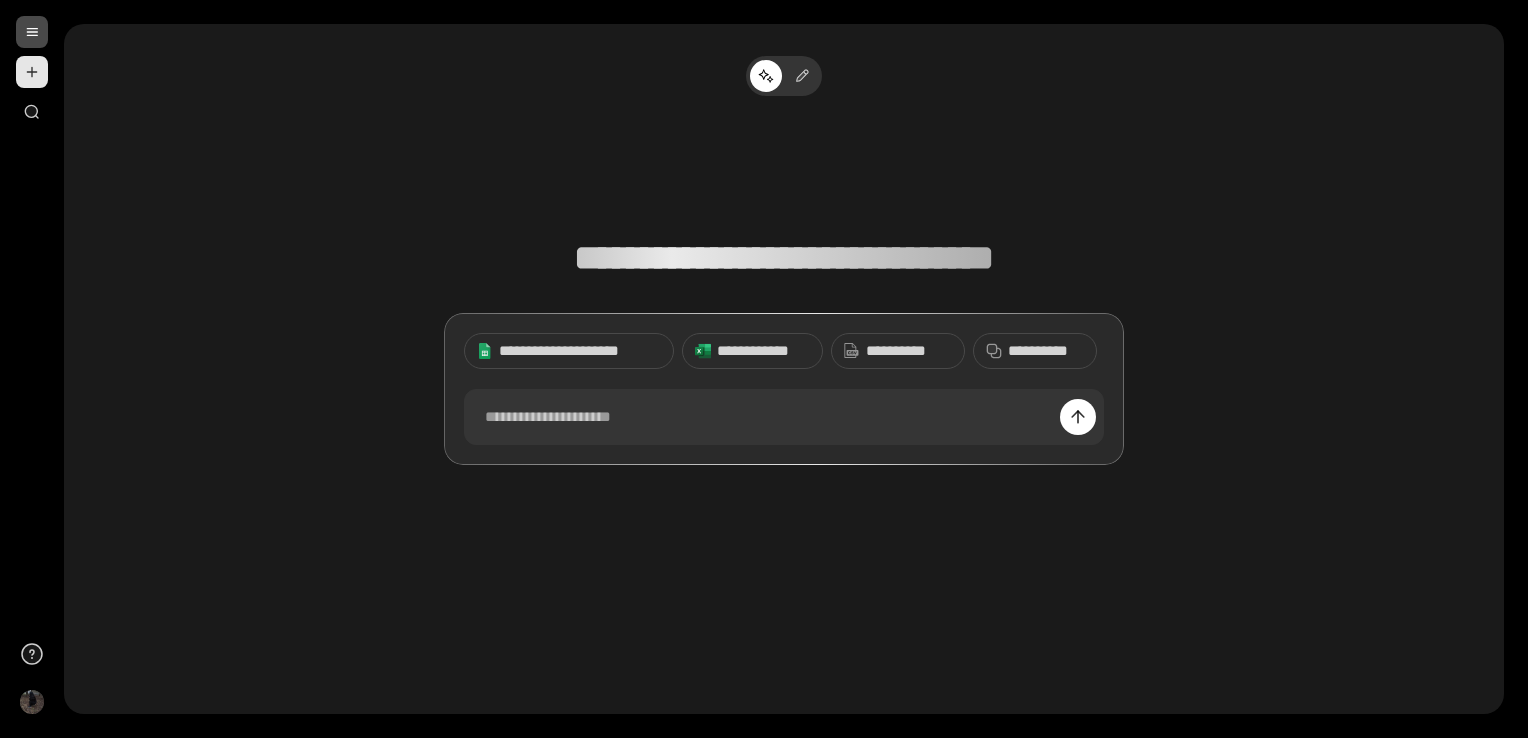click at bounding box center (32, 72) 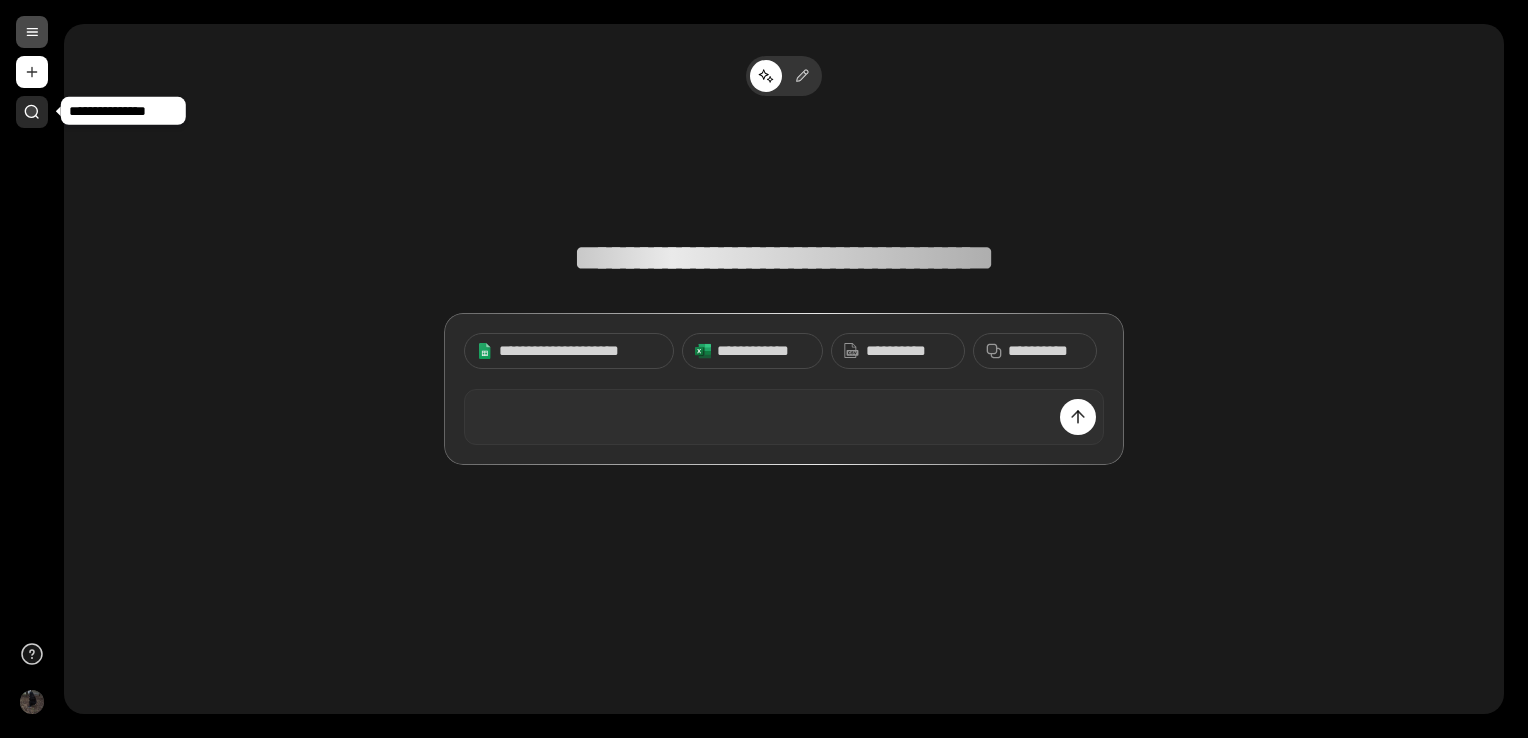 click at bounding box center [32, 112] 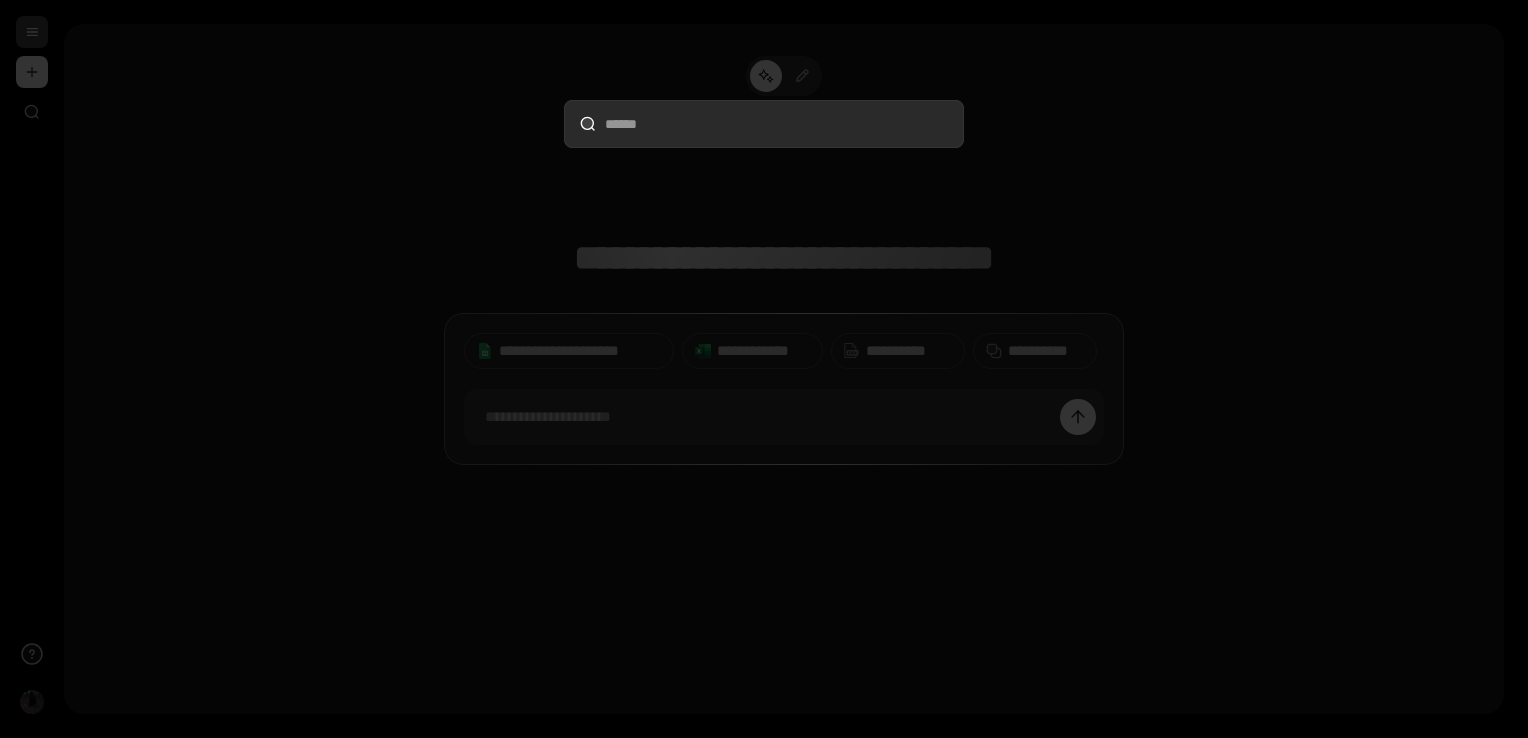 drag, startPoint x: 878, startPoint y: 258, endPoint x: 308, endPoint y: 309, distance: 572.27704 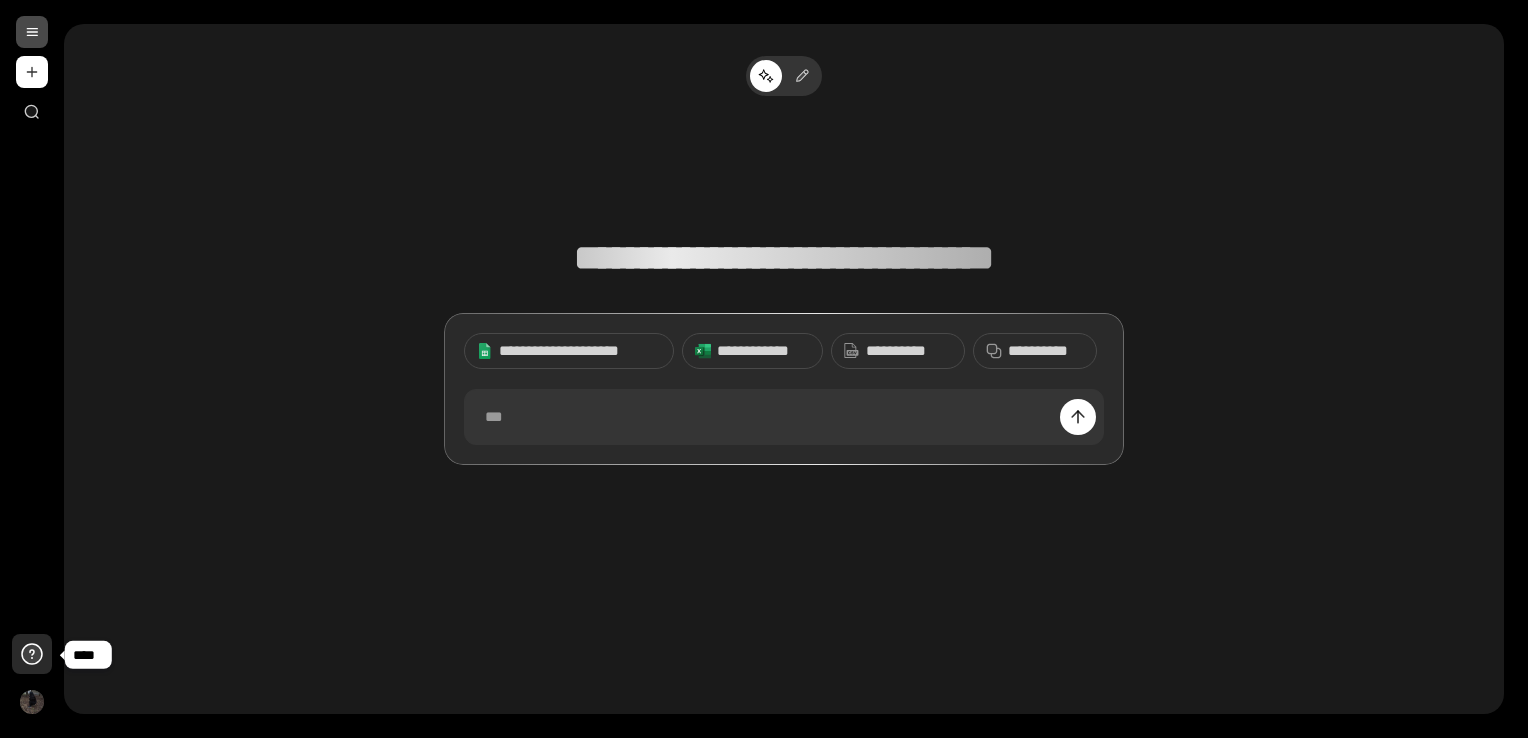 click at bounding box center [32, 654] 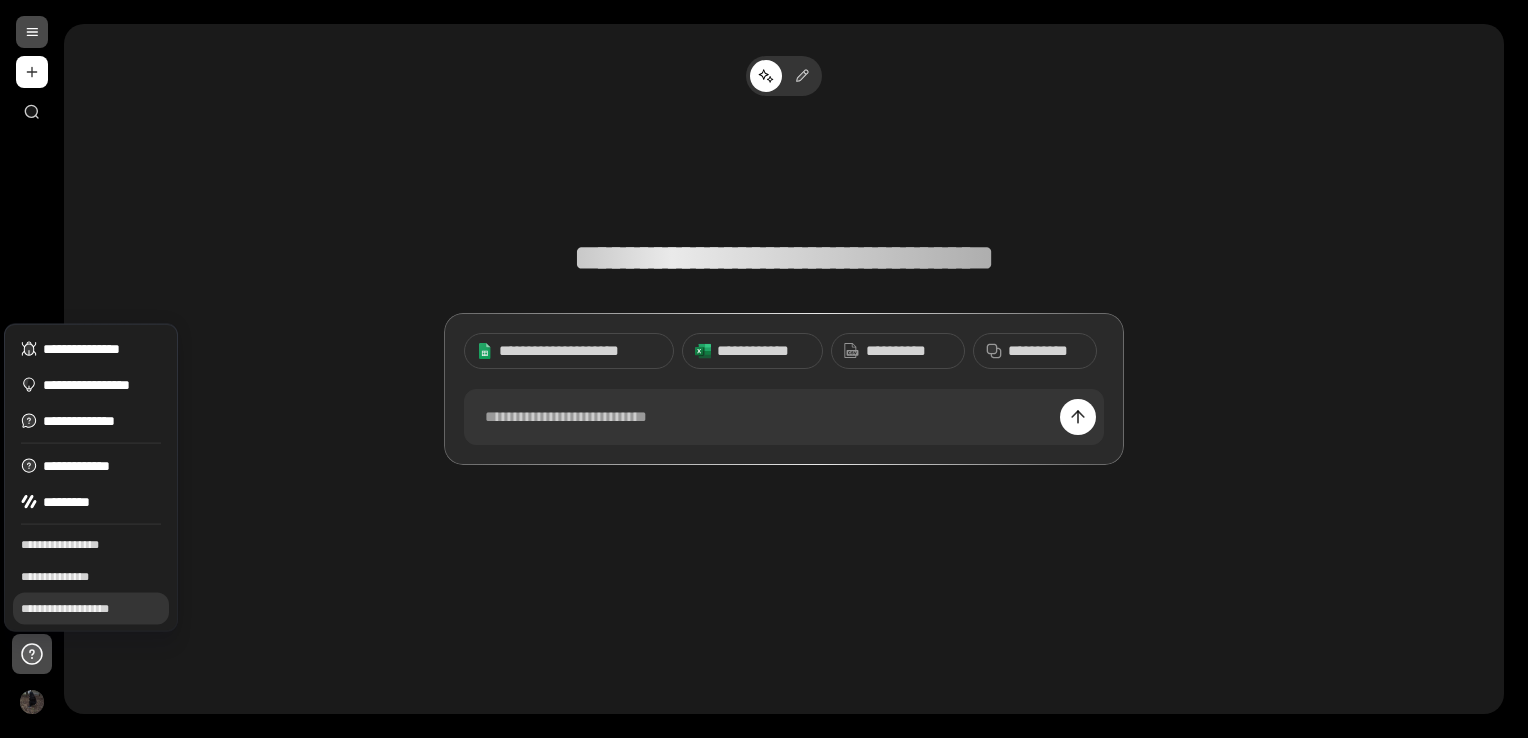 click on "**********" at bounding box center (91, 609) 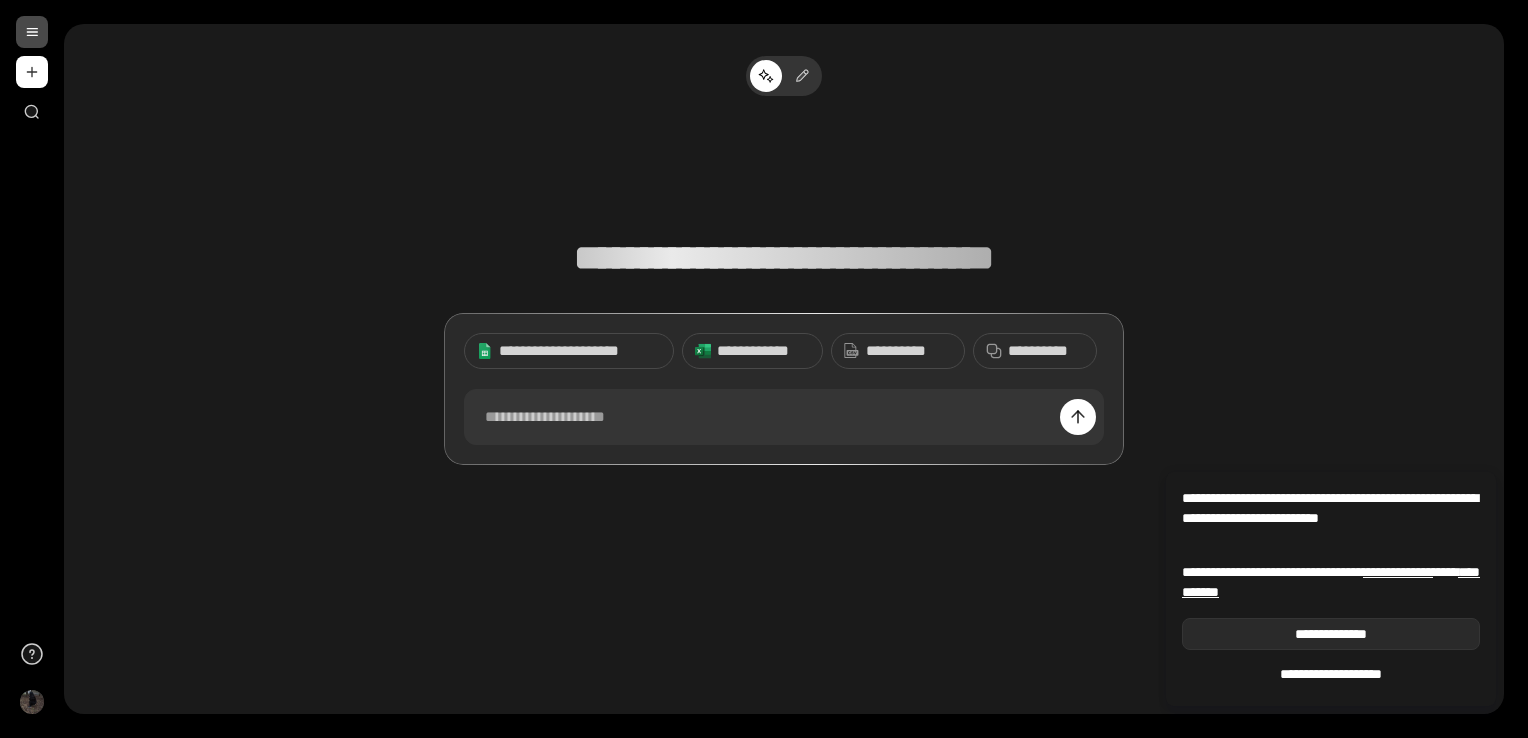 click on "**********" at bounding box center (1330, 634) 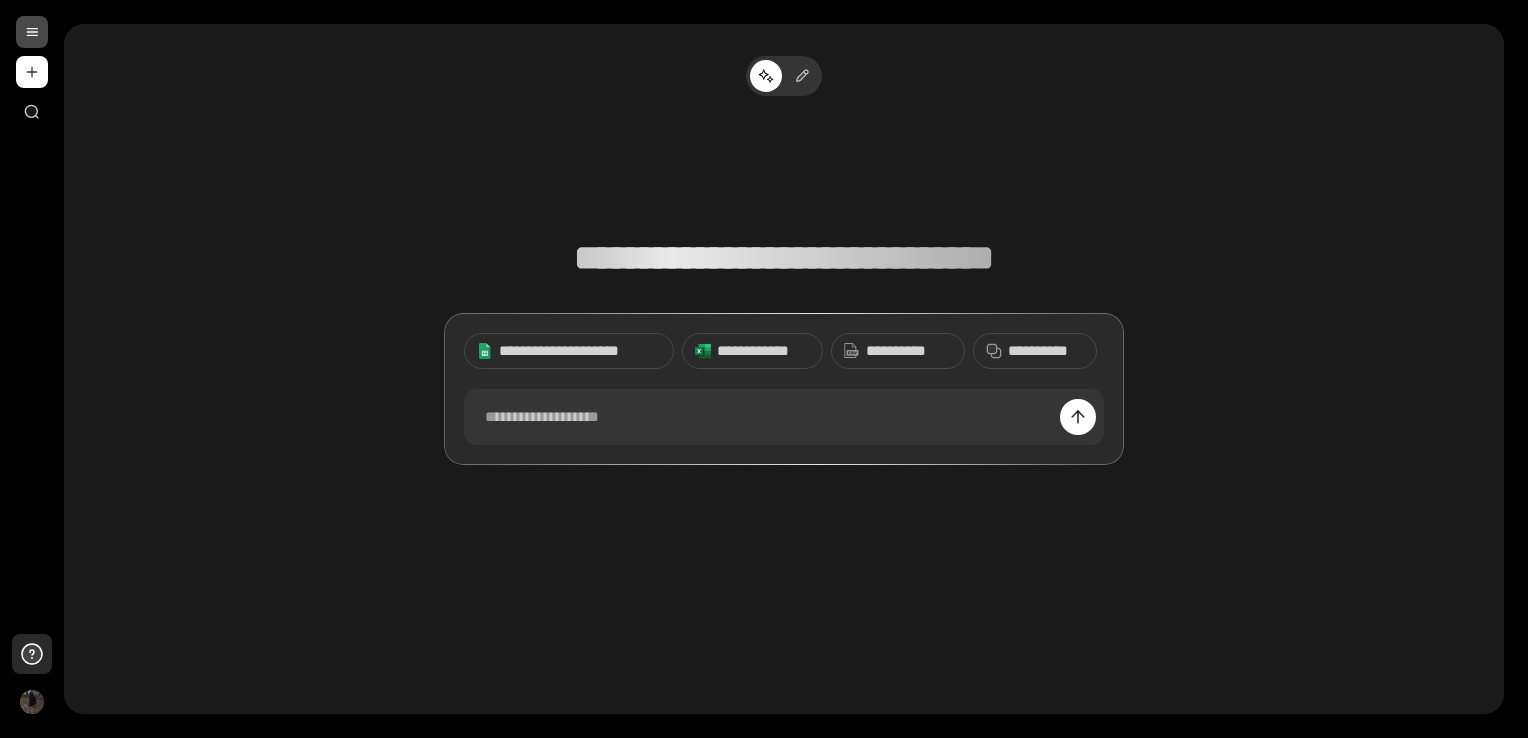 click at bounding box center (32, 654) 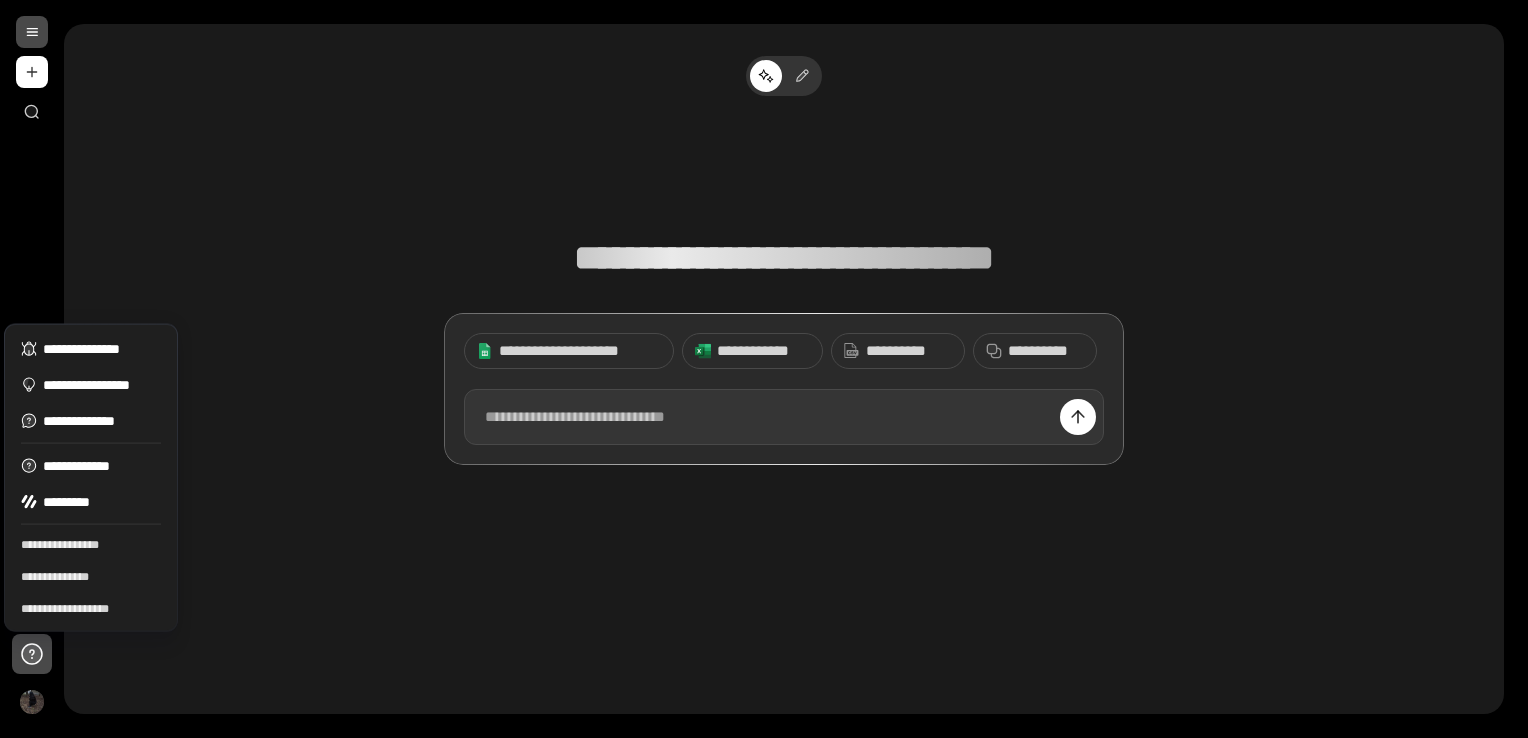 click at bounding box center [784, 417] 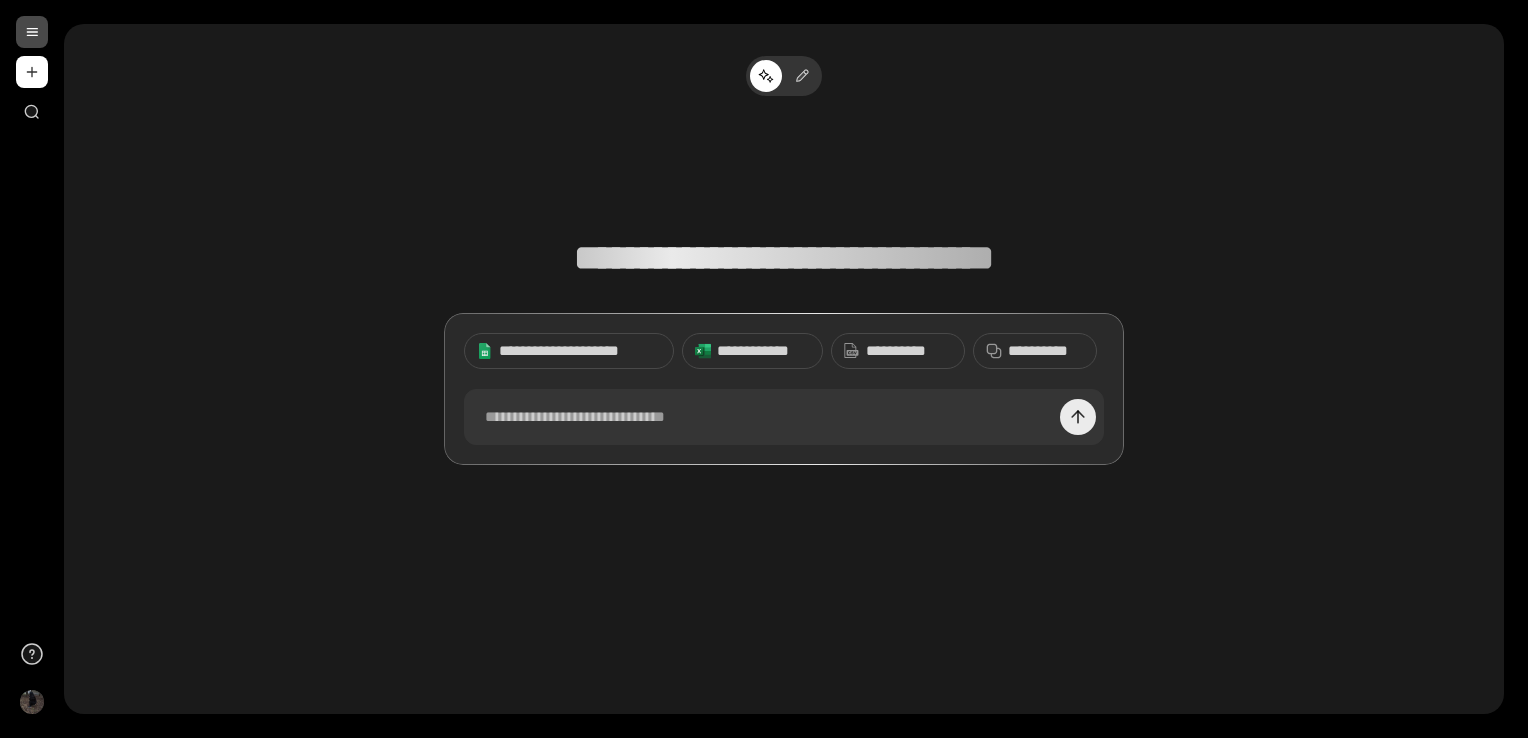 click at bounding box center (1078, 417) 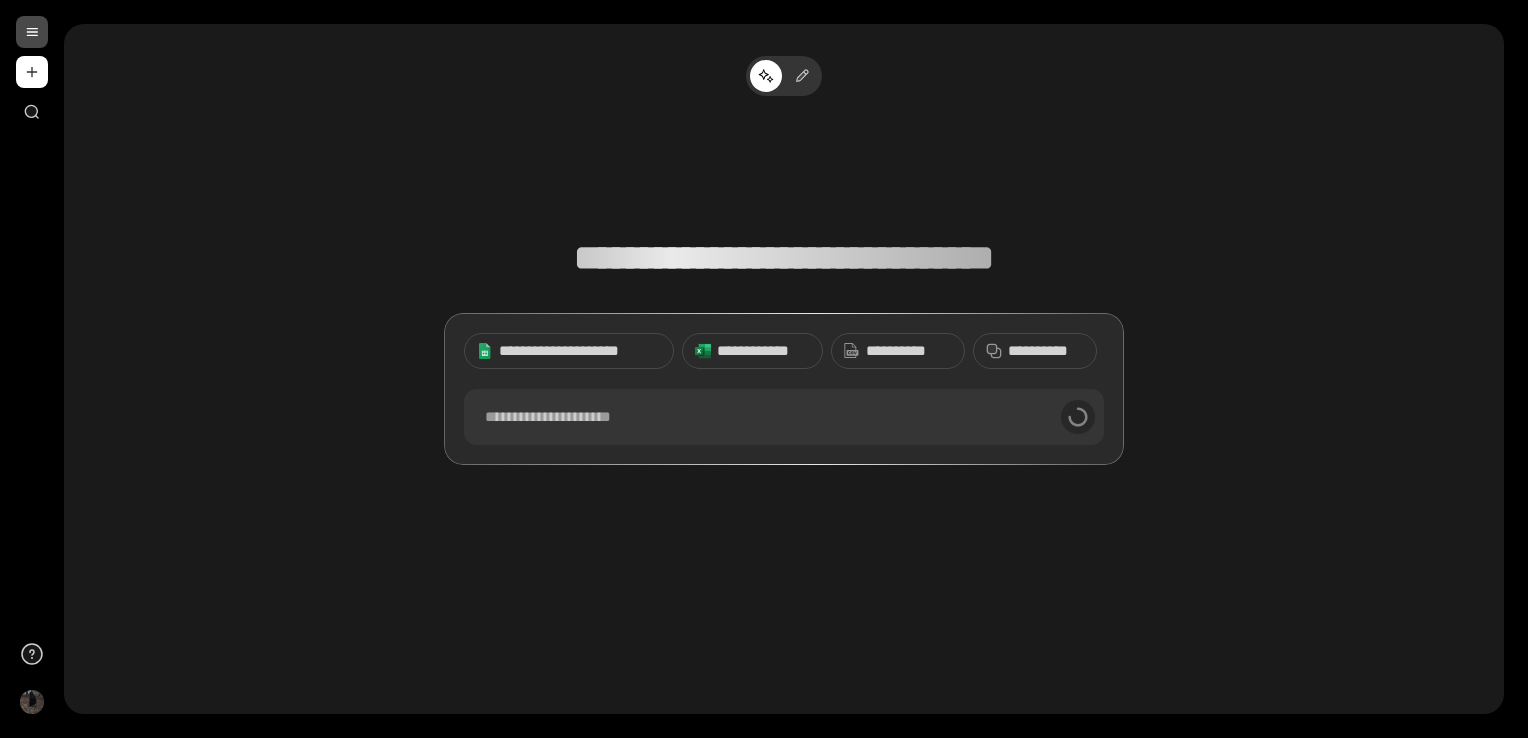click at bounding box center (32, 32) 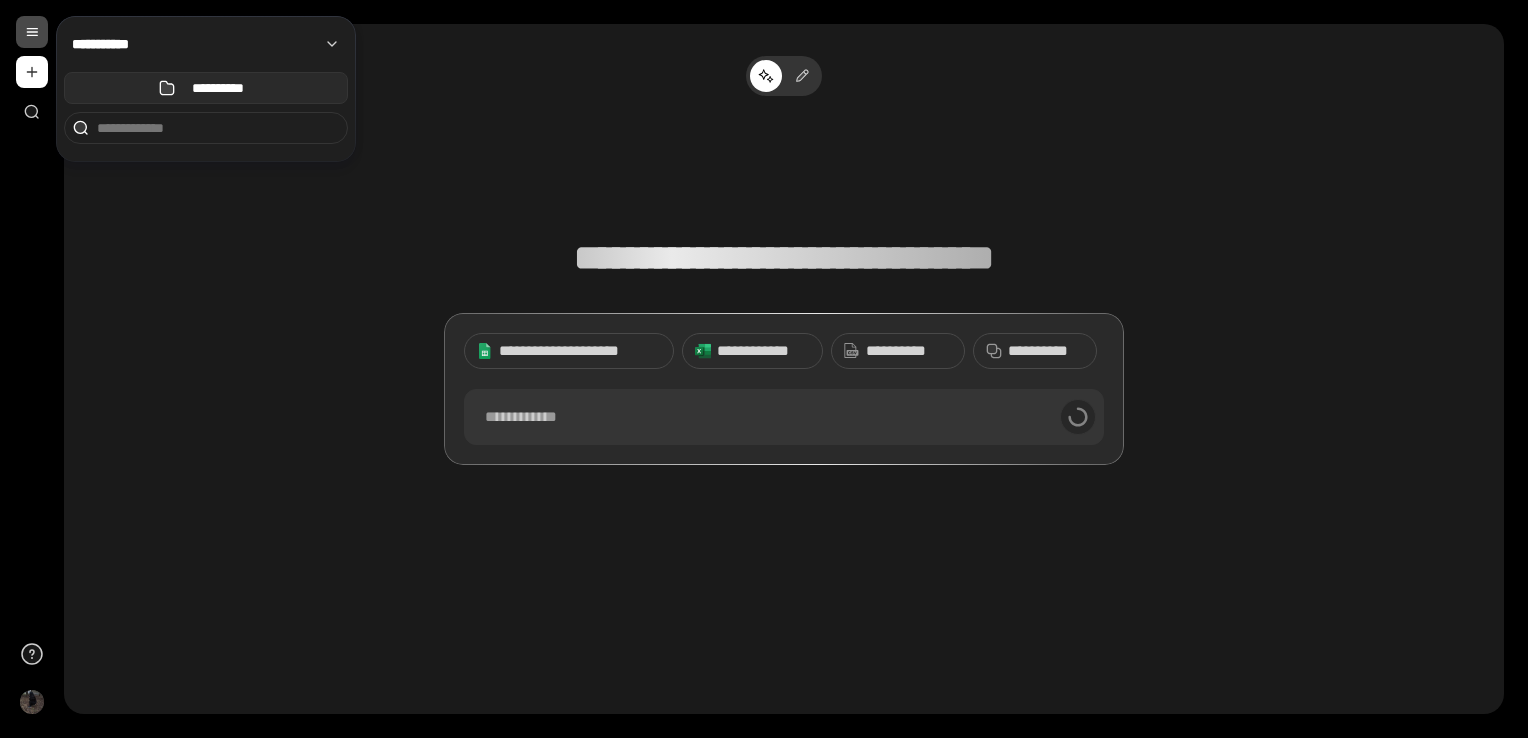 click on "**********" at bounding box center (218, 88) 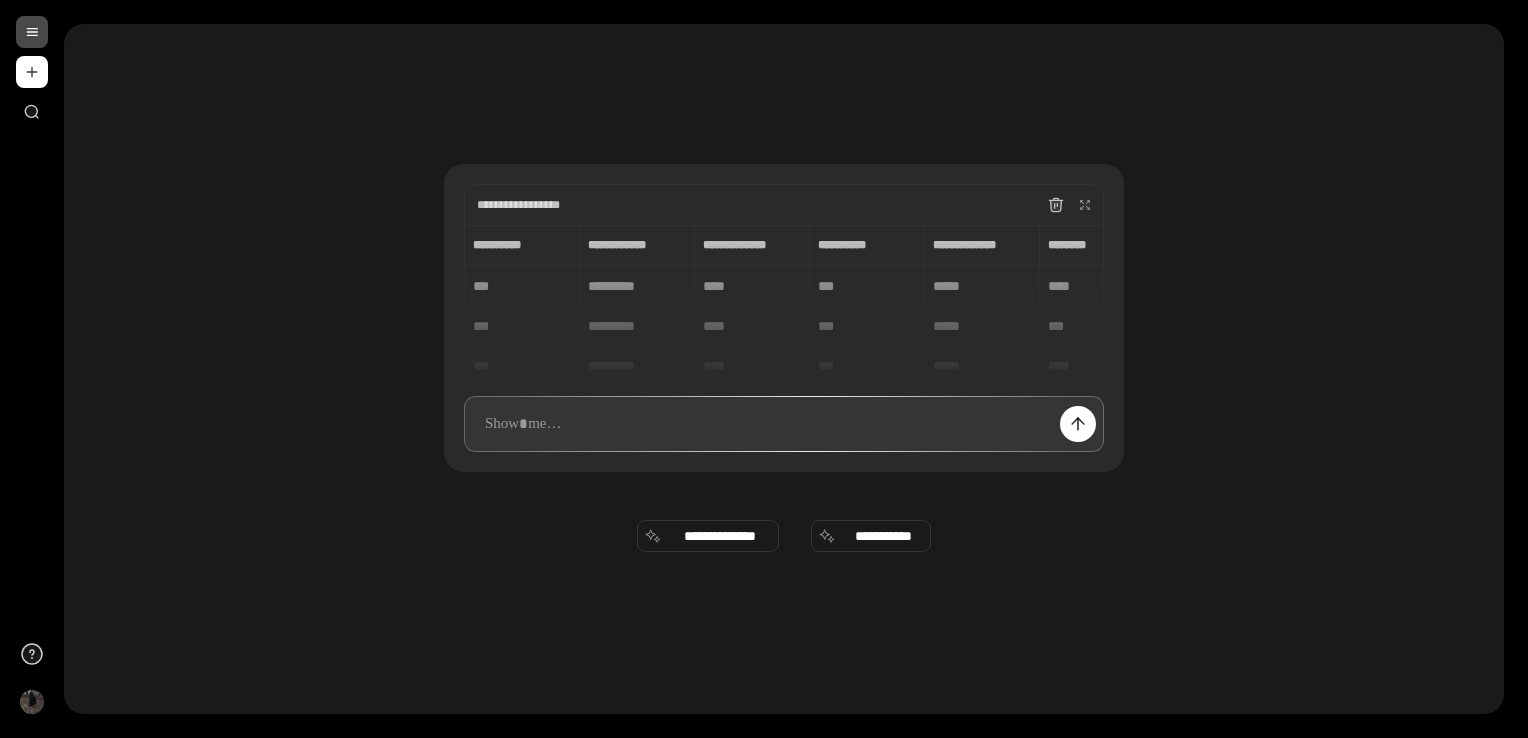 click on "**********" at bounding box center [784, 301] 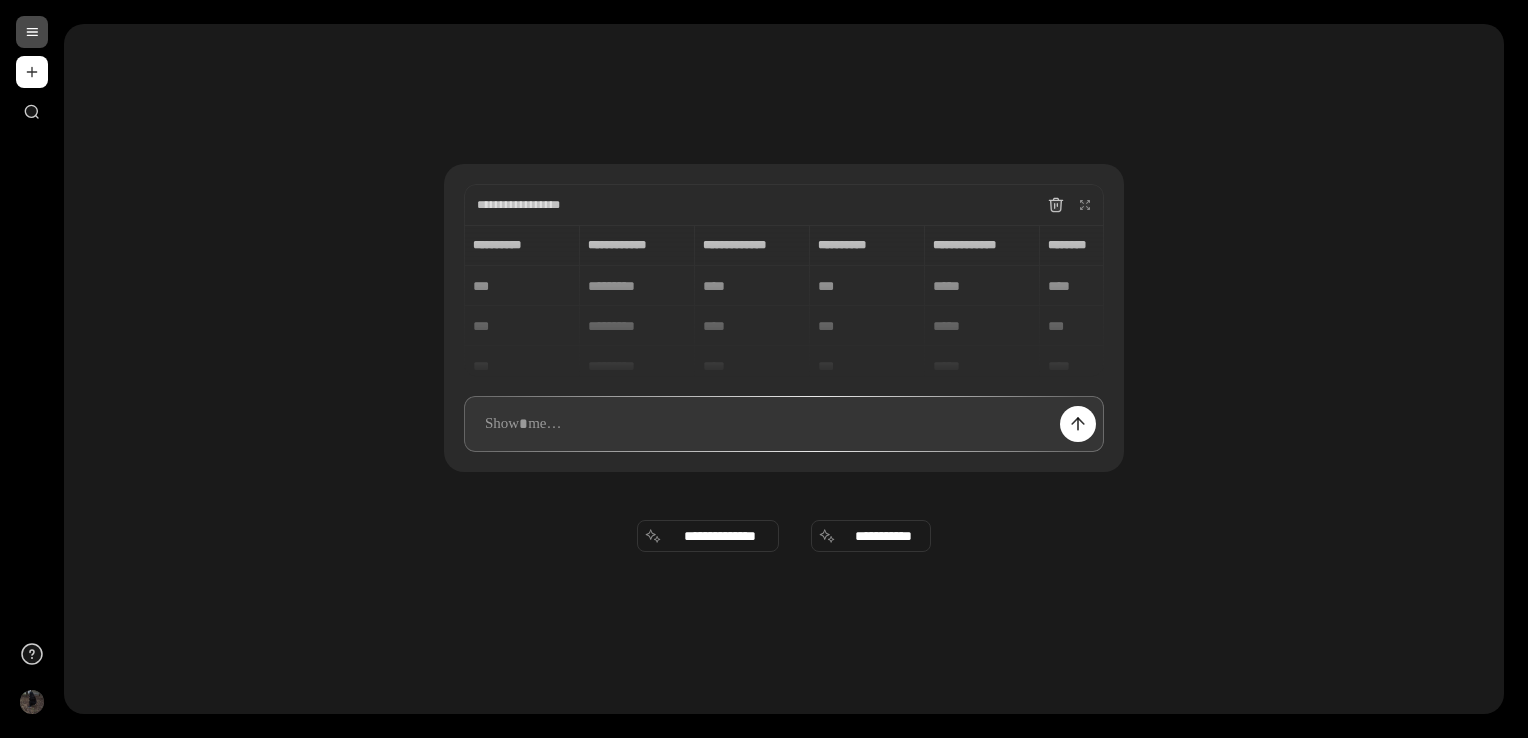 scroll, scrollTop: 15, scrollLeft: 0, axis: vertical 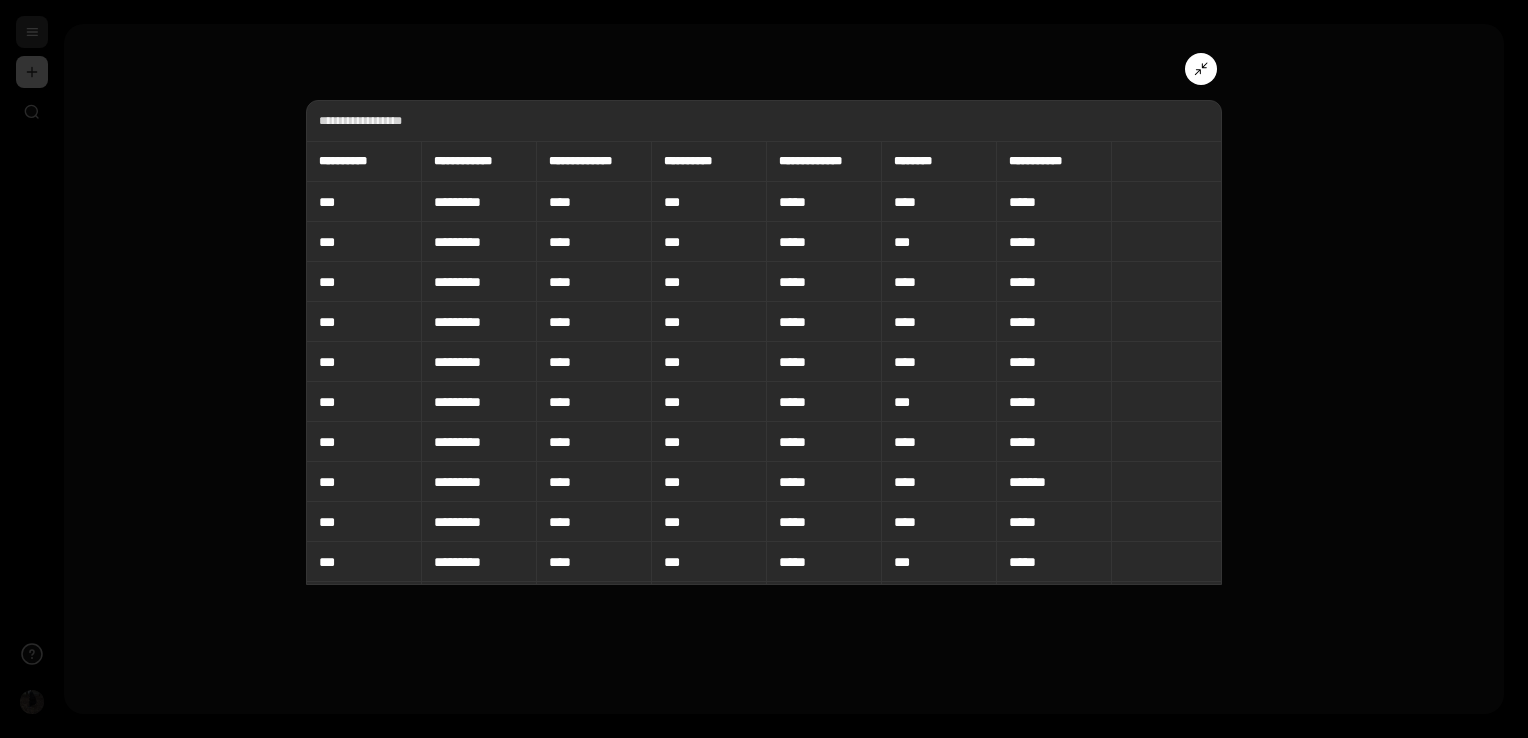 click on "****" at bounding box center [1054, 202] 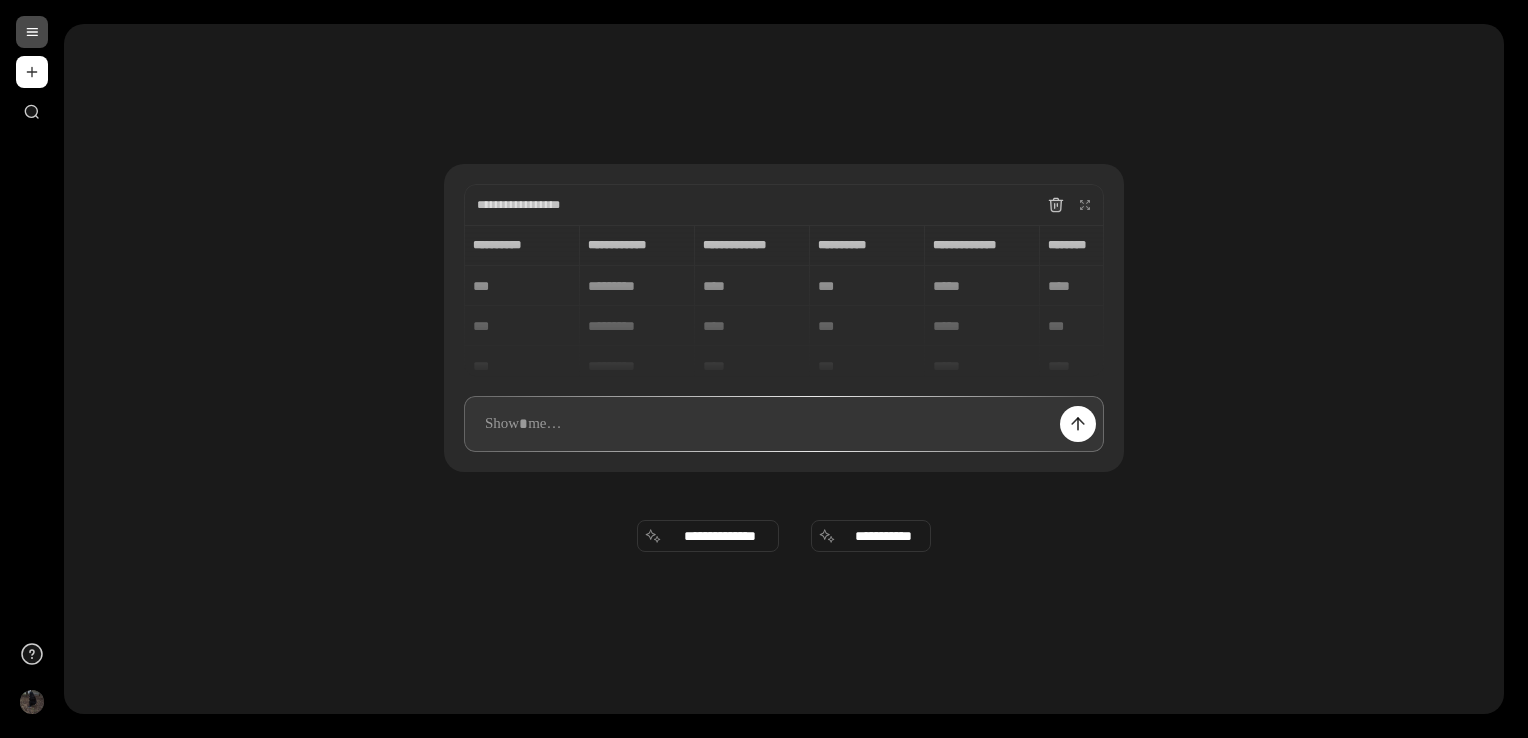 click at bounding box center [32, 32] 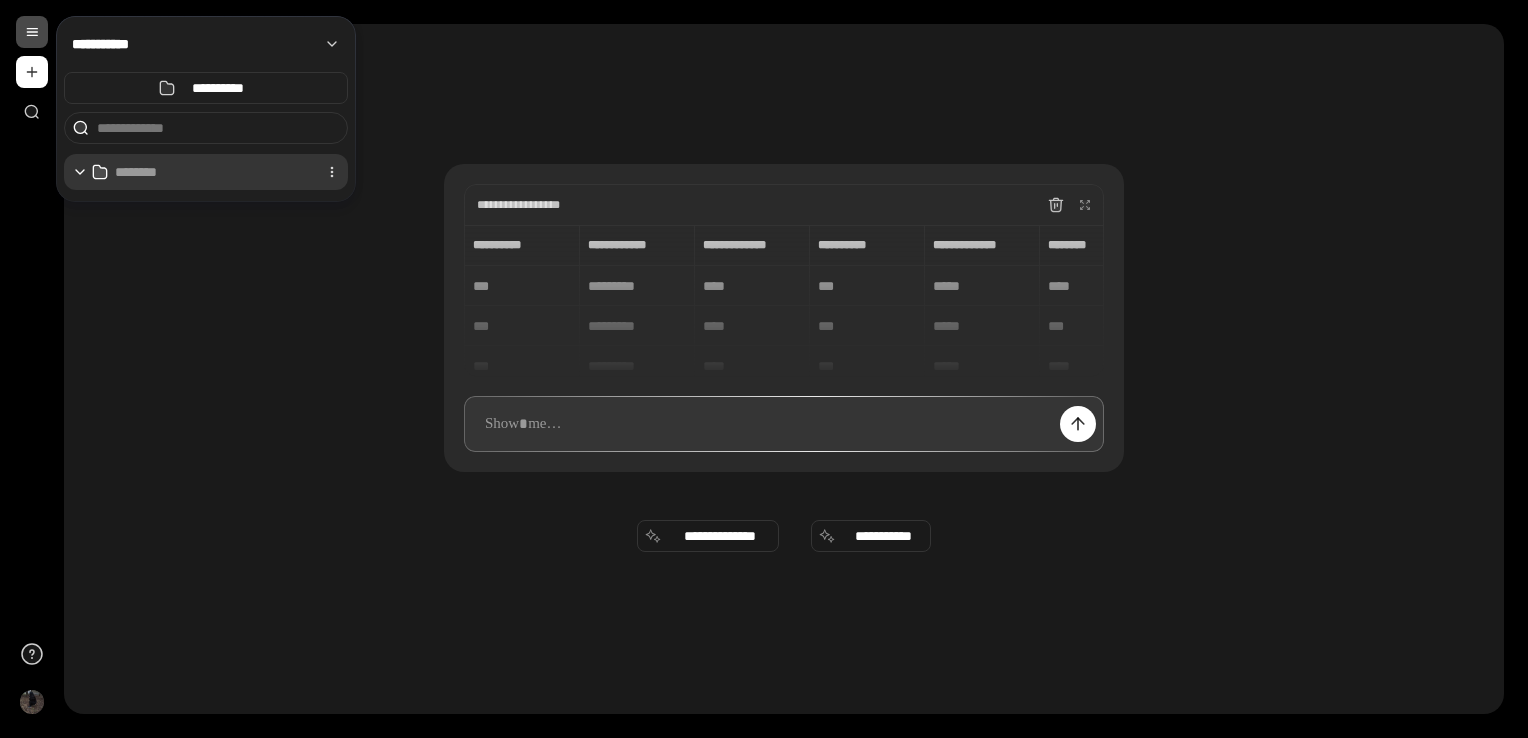 drag, startPoint x: 131, startPoint y: 180, endPoint x: 114, endPoint y: 162, distance: 24.758837 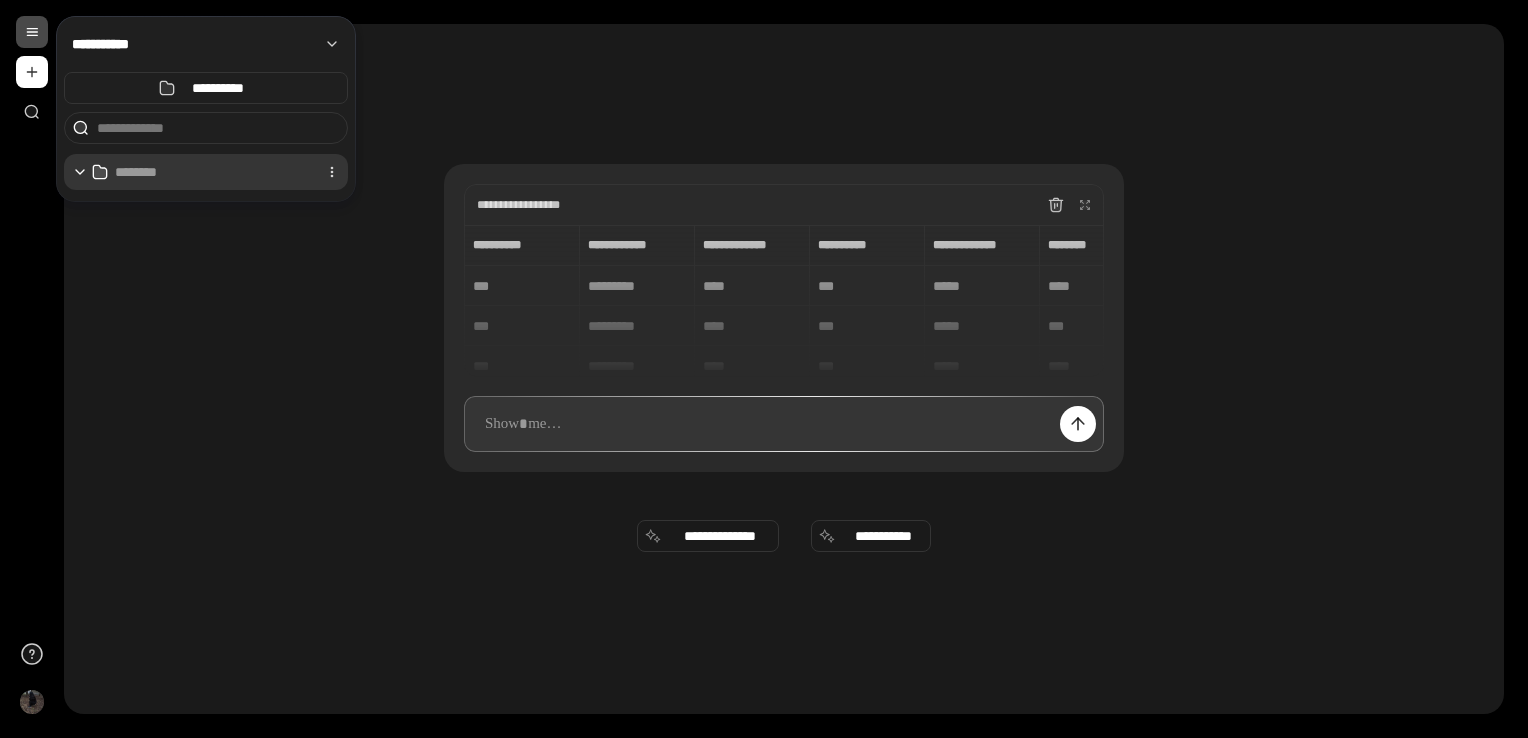 click at bounding box center [212, 172] 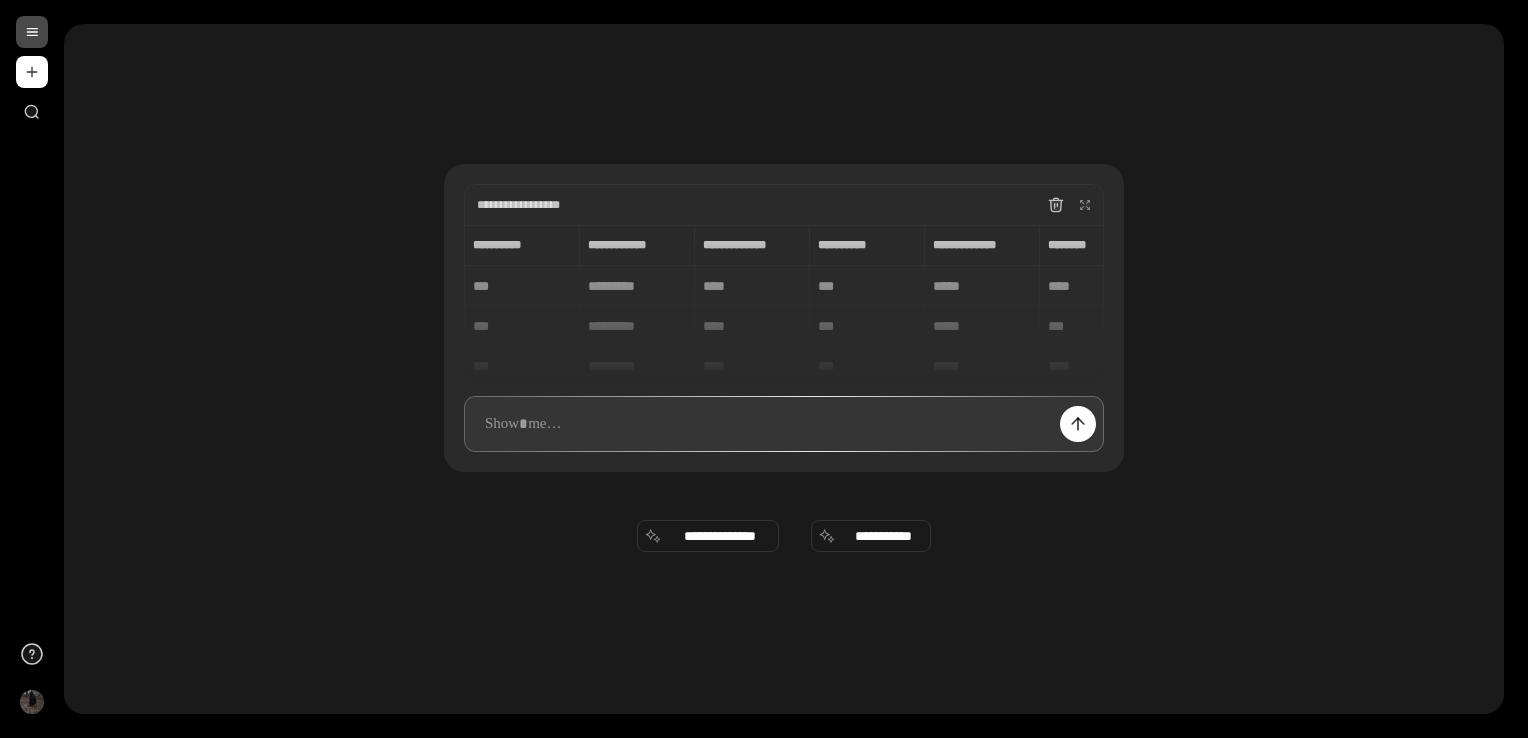 click at bounding box center [32, 72] 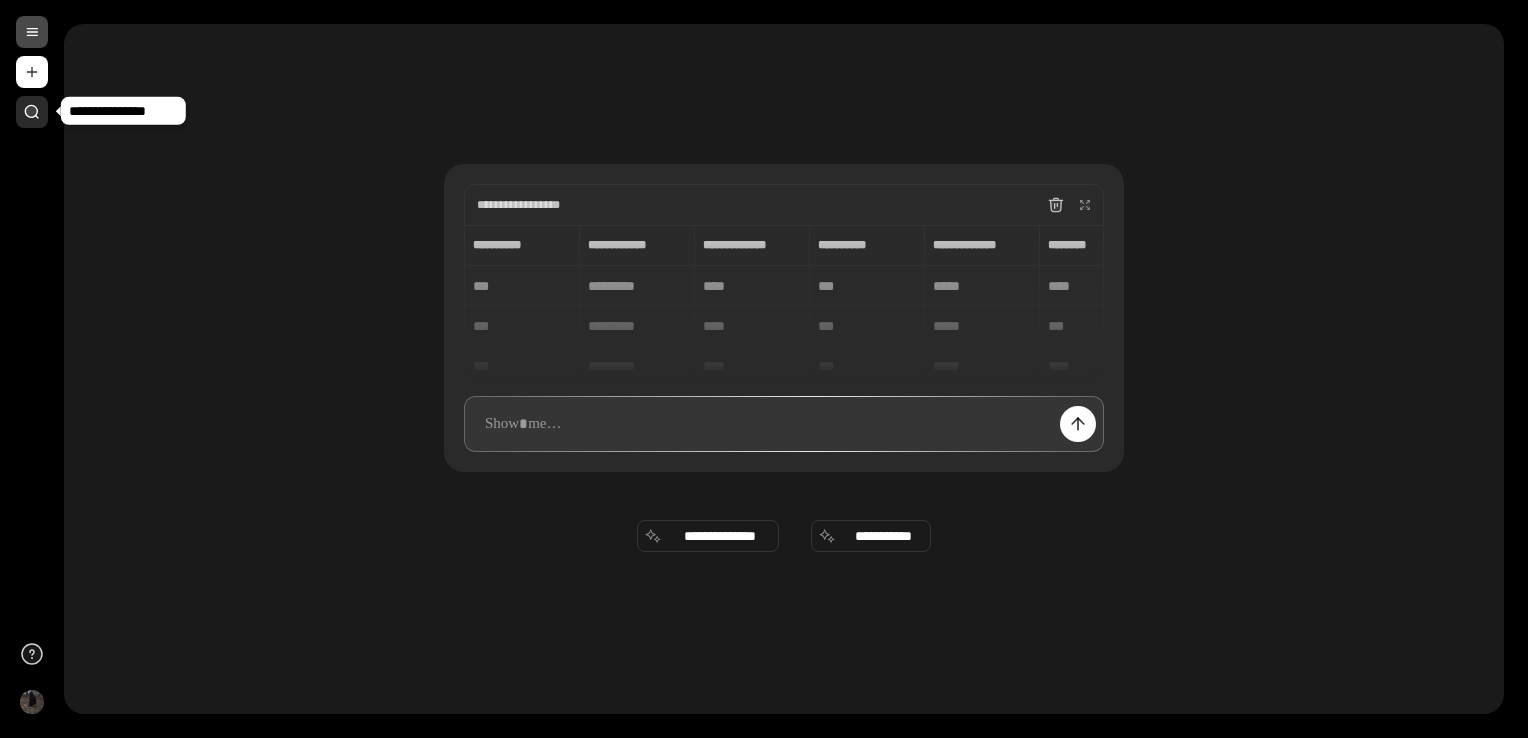 click at bounding box center (32, 112) 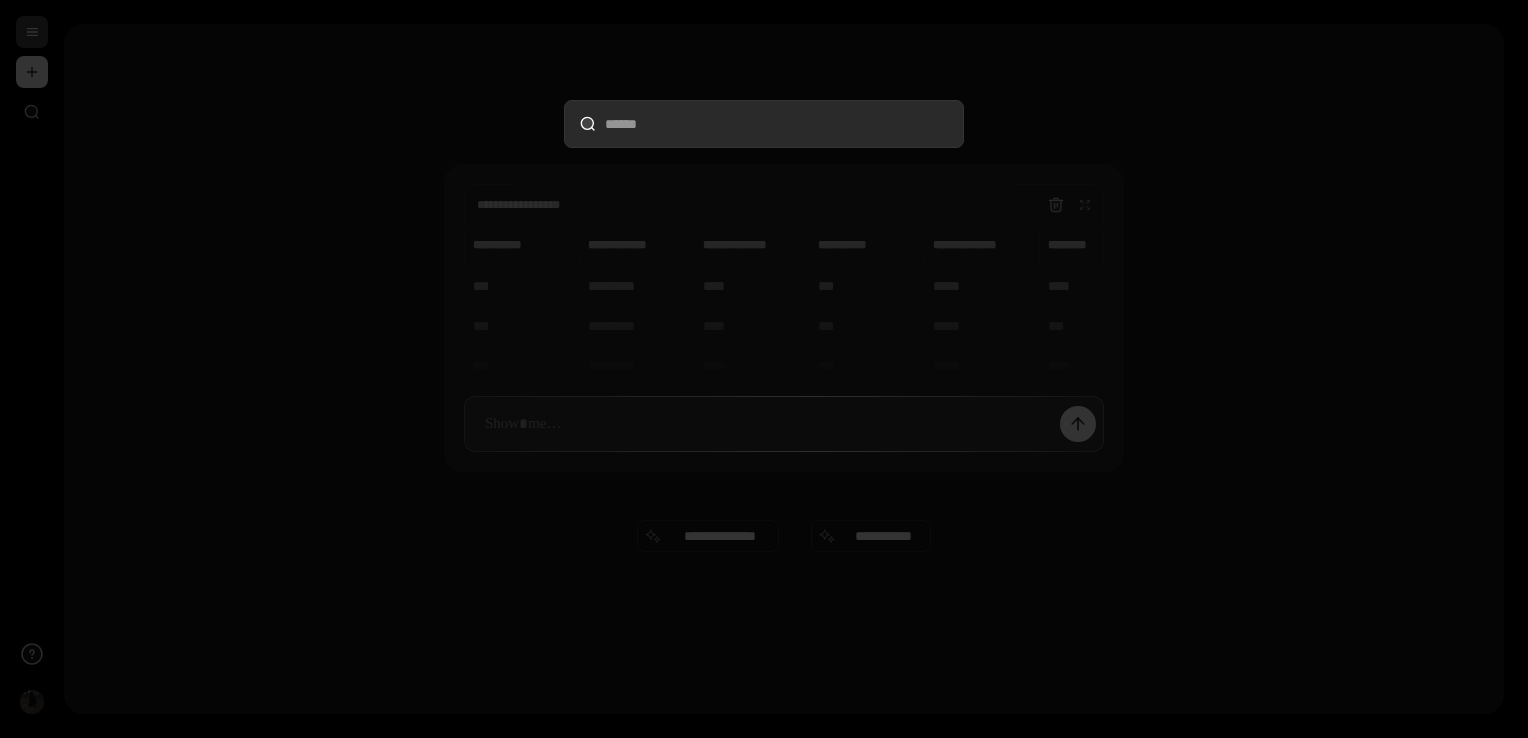 click at bounding box center (764, 369) 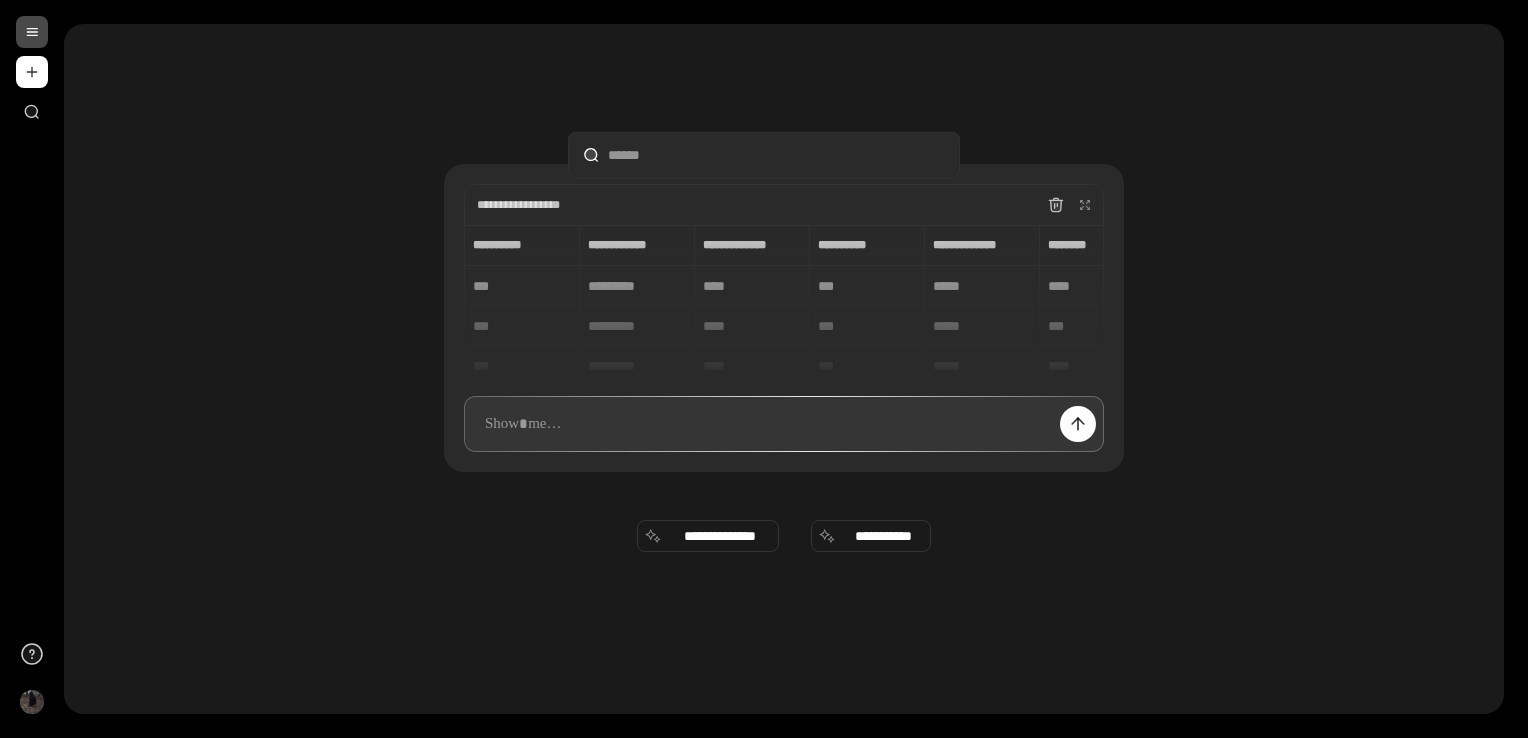 click on "**********" at bounding box center [764, 369] 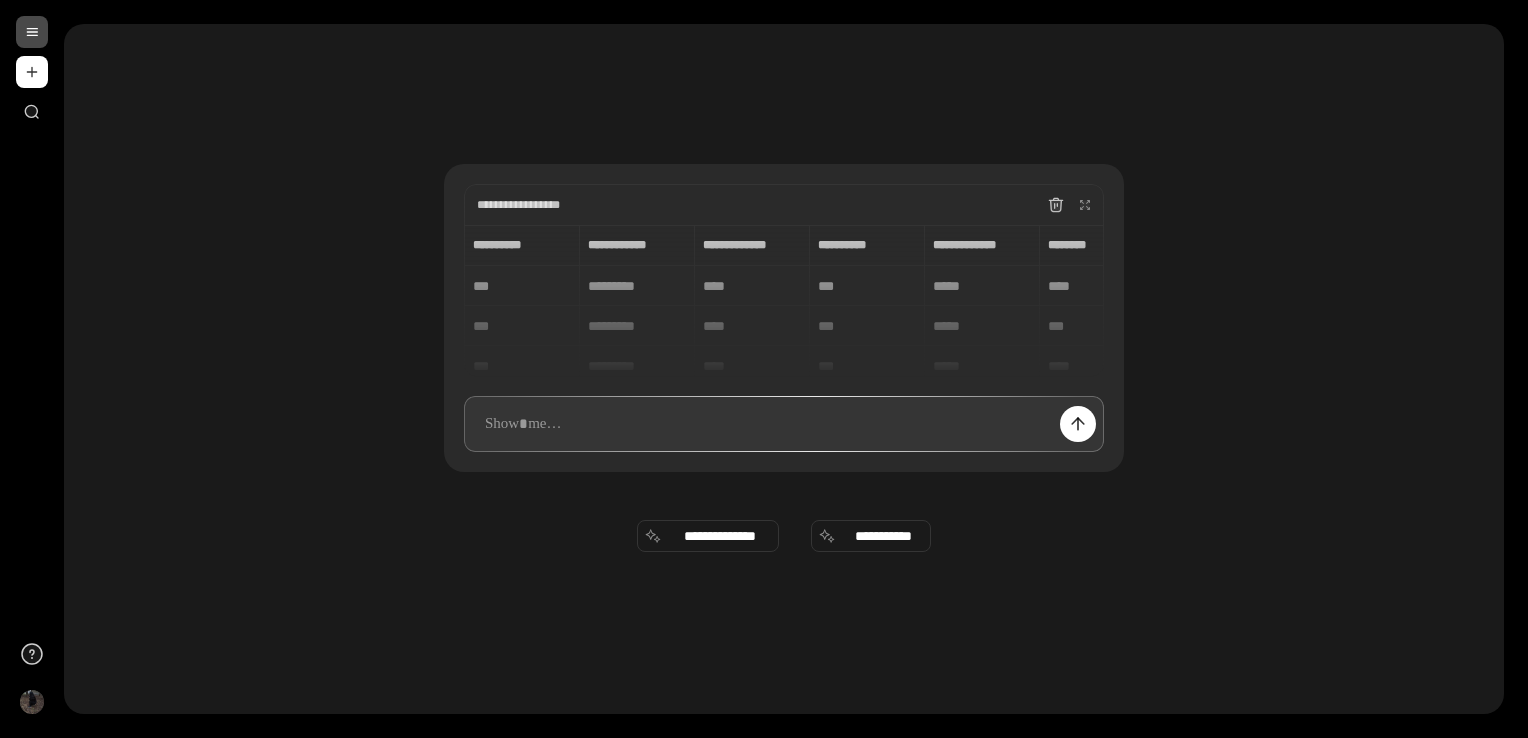 drag, startPoint x: 585, startPoint y: 190, endPoint x: 176, endPoint y: 603, distance: 581.24866 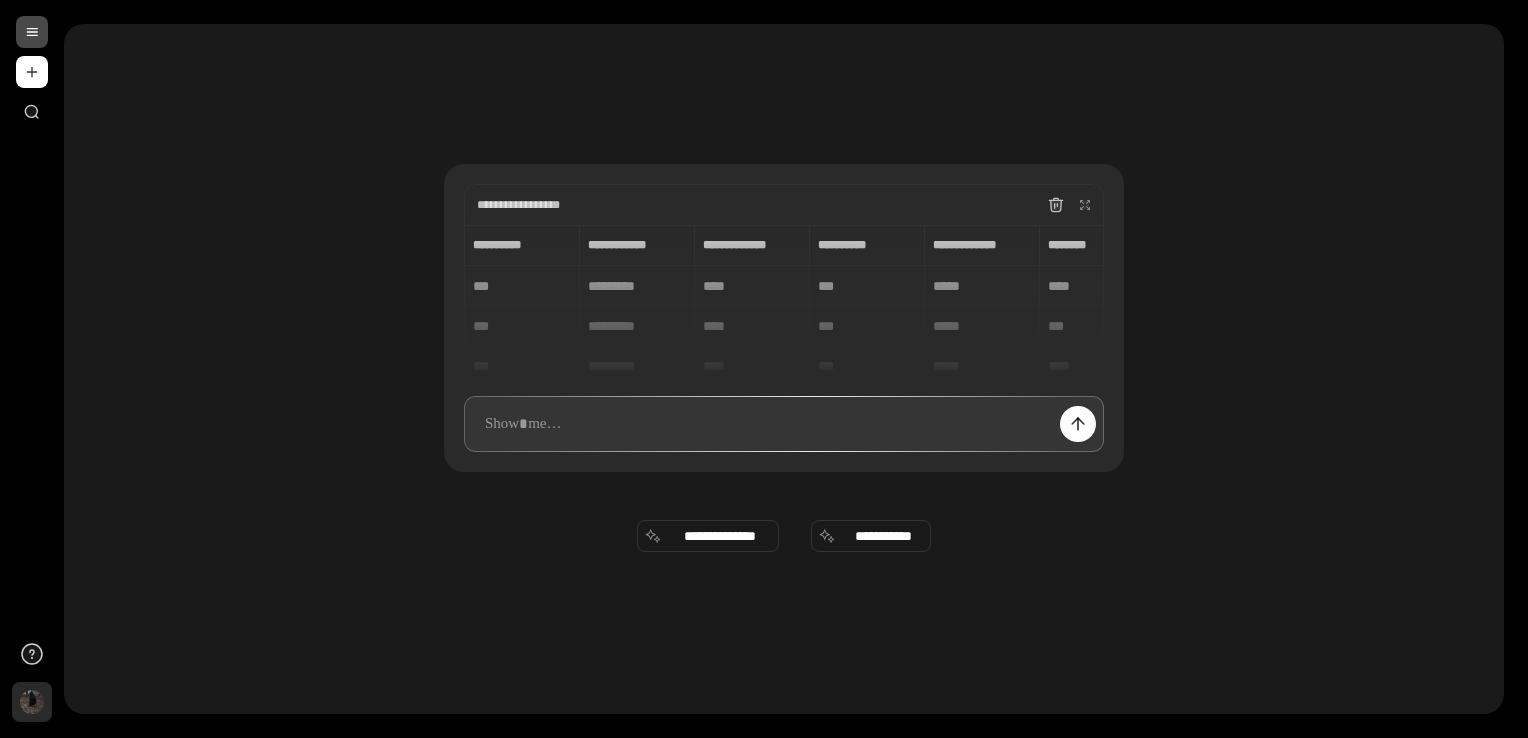 click on "**" at bounding box center [32, 702] 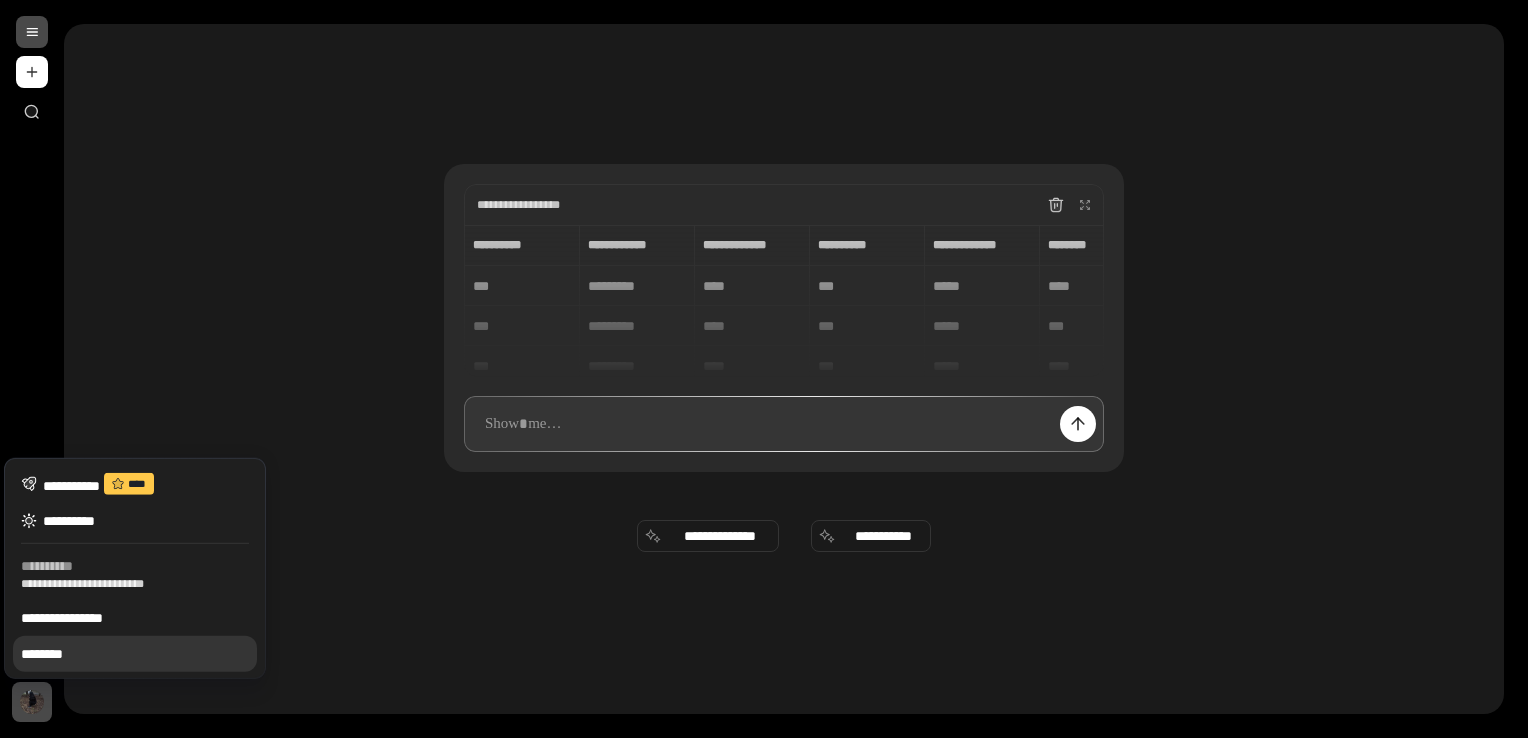 click on "********" at bounding box center (135, 654) 